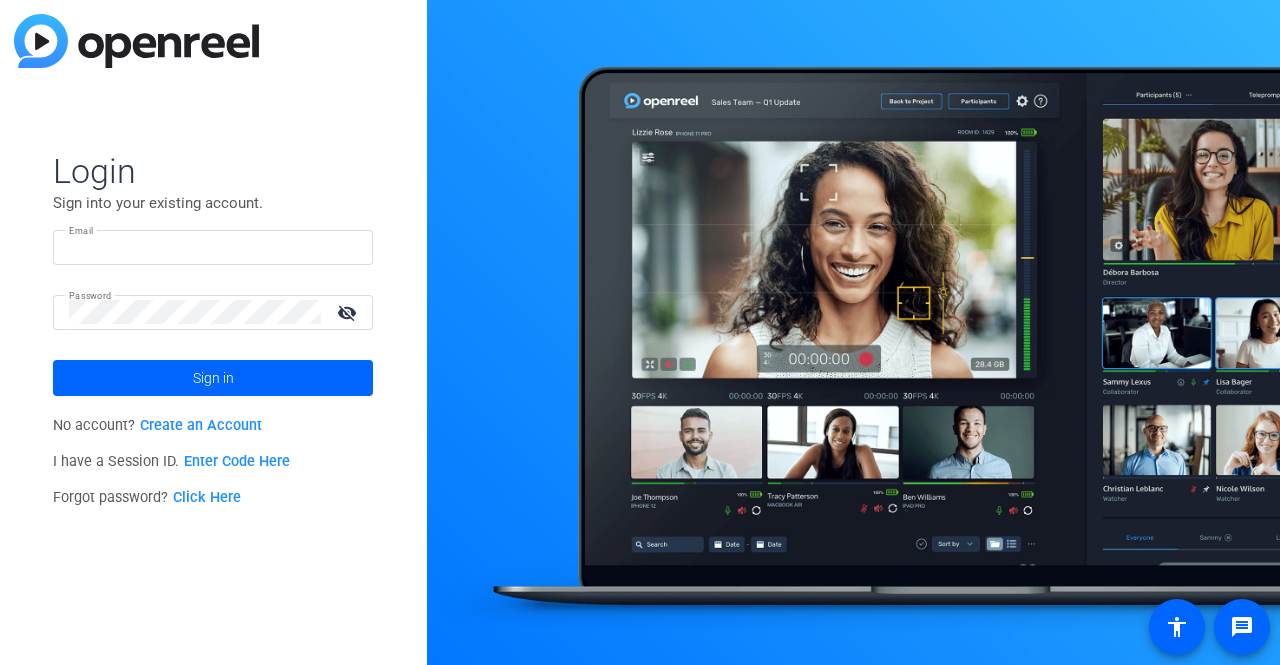 scroll, scrollTop: 0, scrollLeft: 0, axis: both 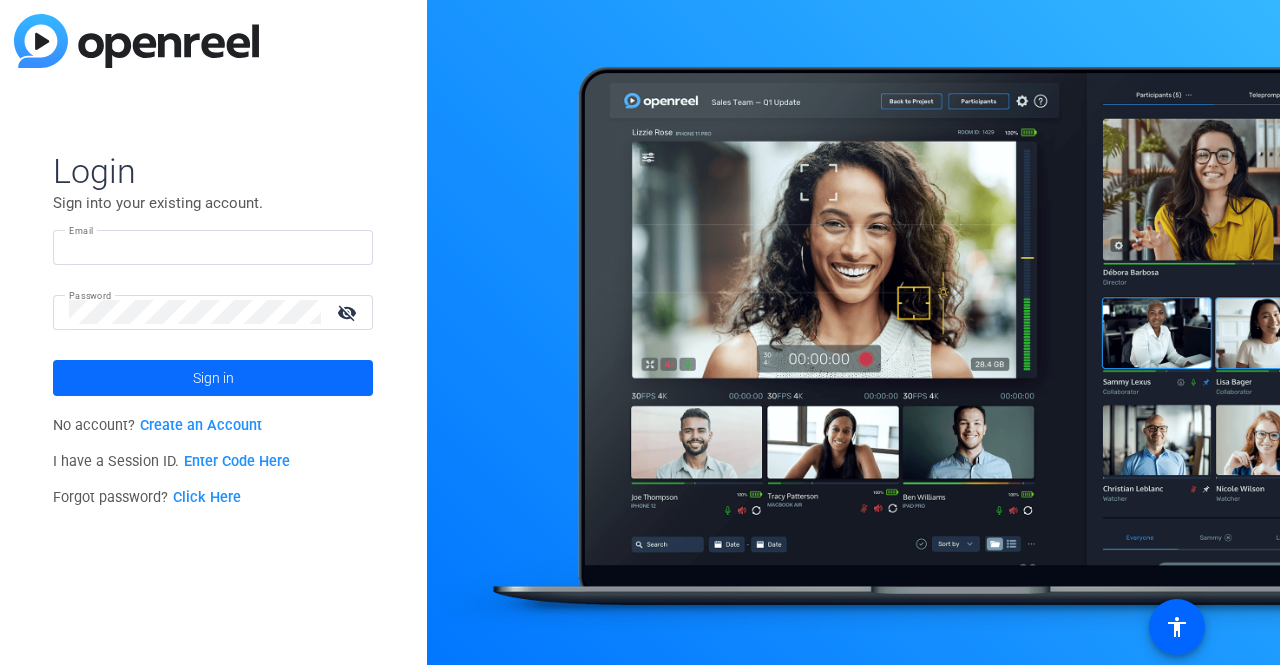 type on "[EMAIL]" 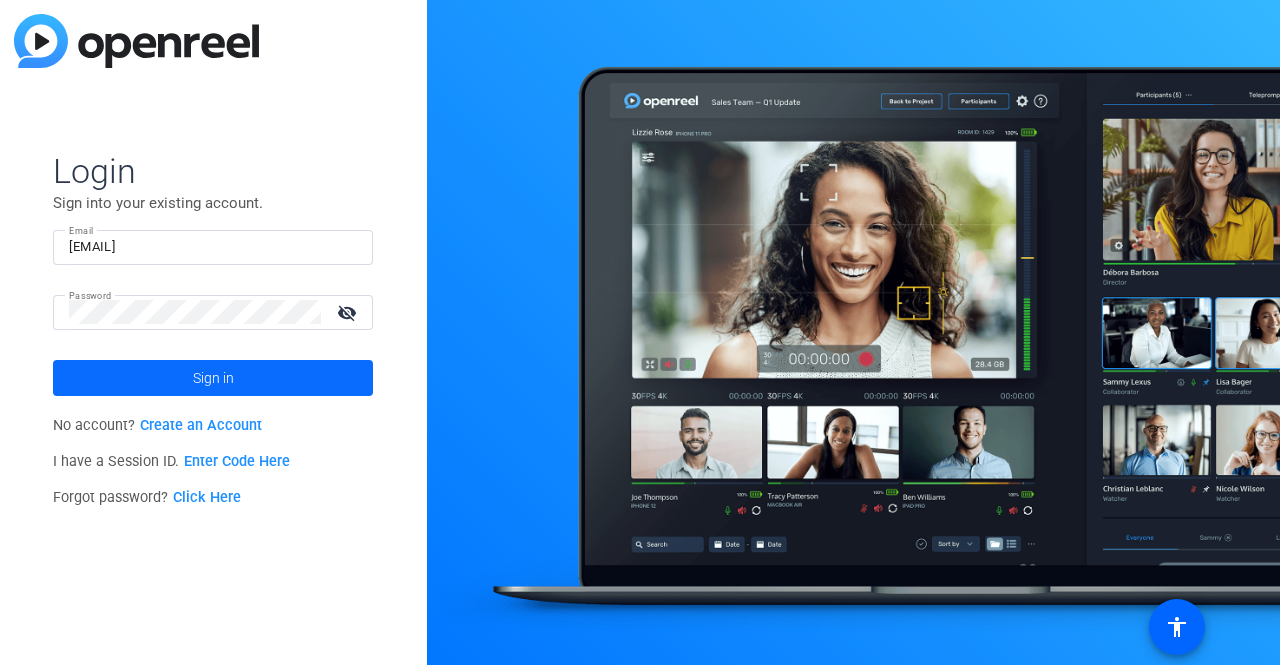 click 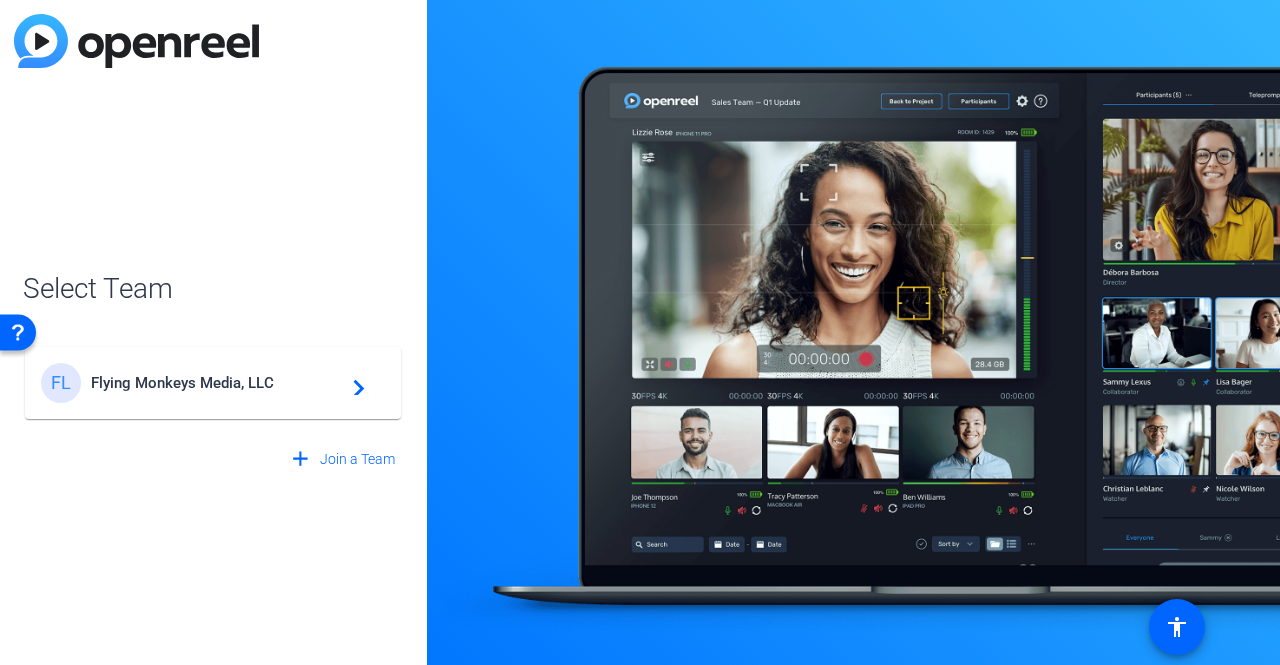 click on "Flying Monkeys Media, LLC" 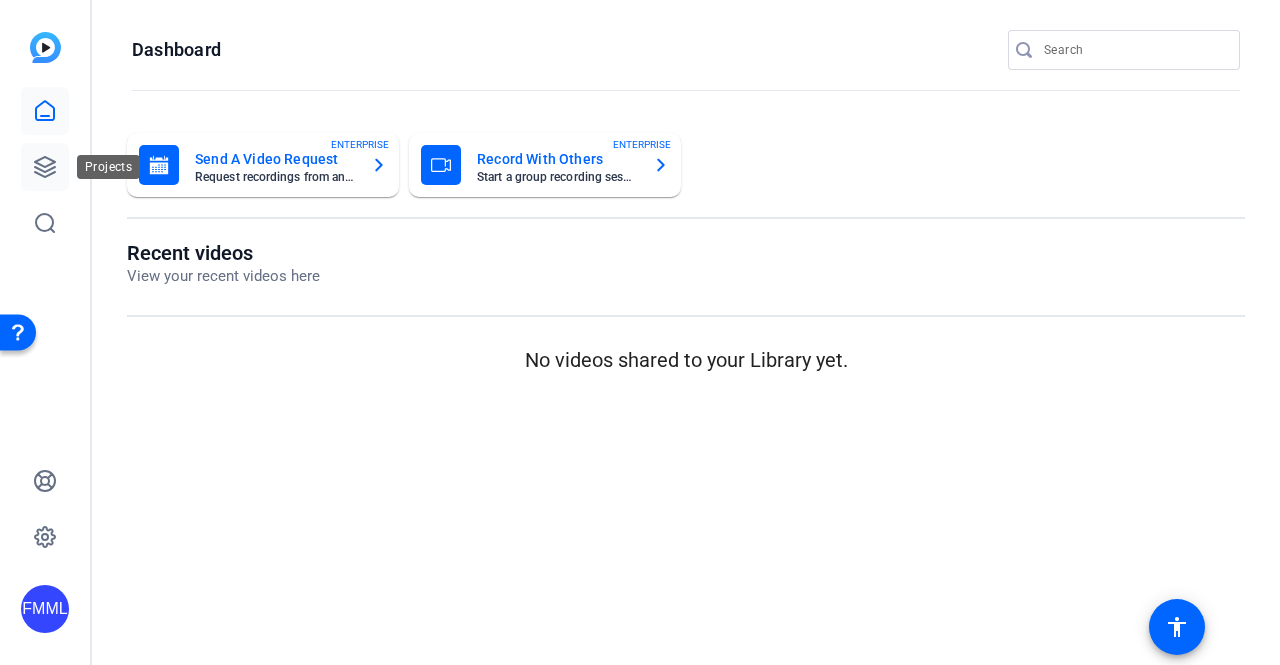 click 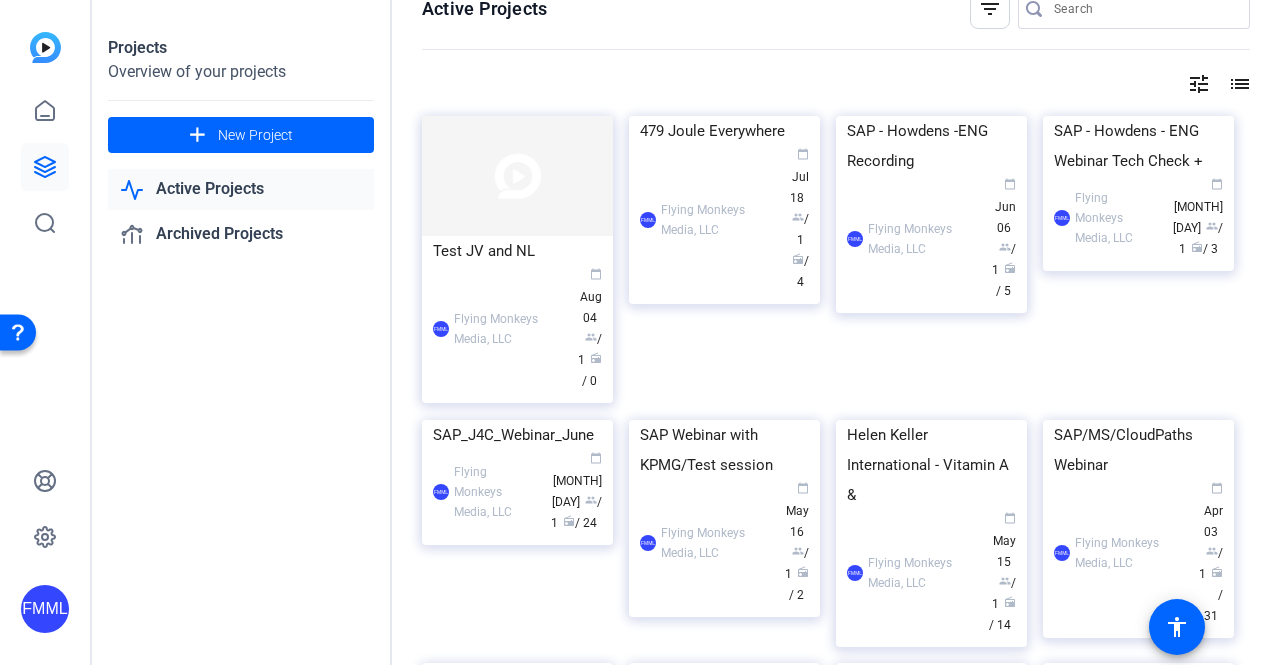scroll, scrollTop: 0, scrollLeft: 0, axis: both 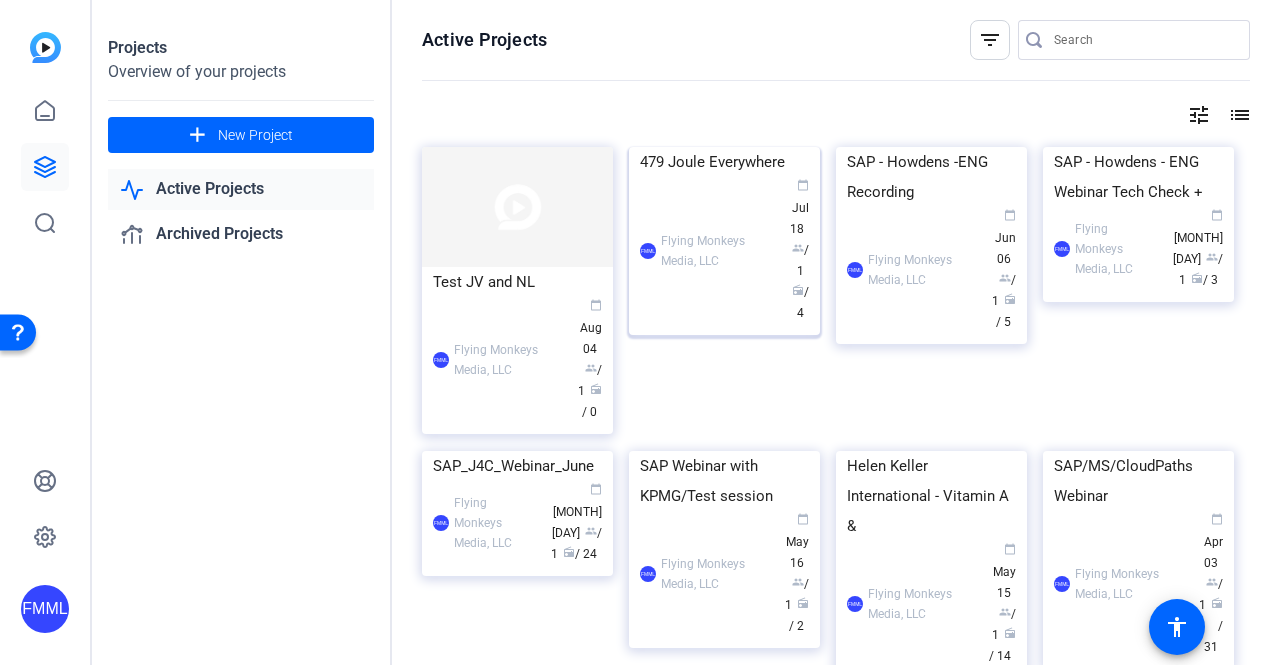 click on "479 Joule Everywhere" 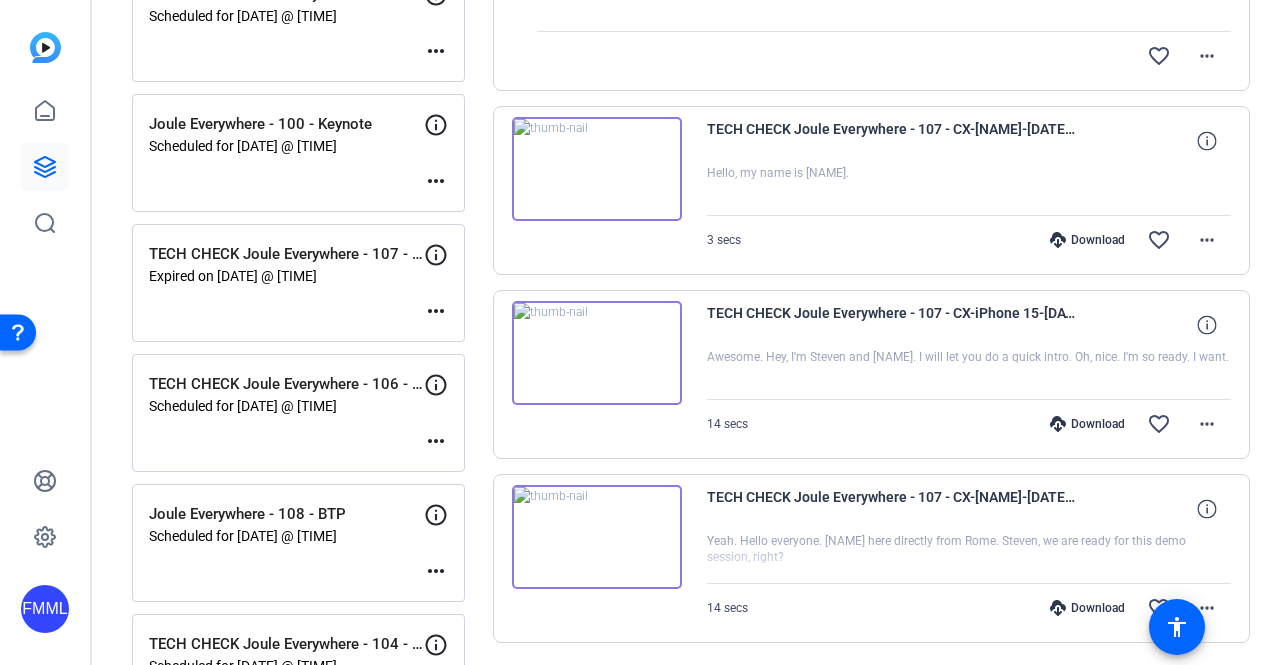 scroll, scrollTop: 300, scrollLeft: 0, axis: vertical 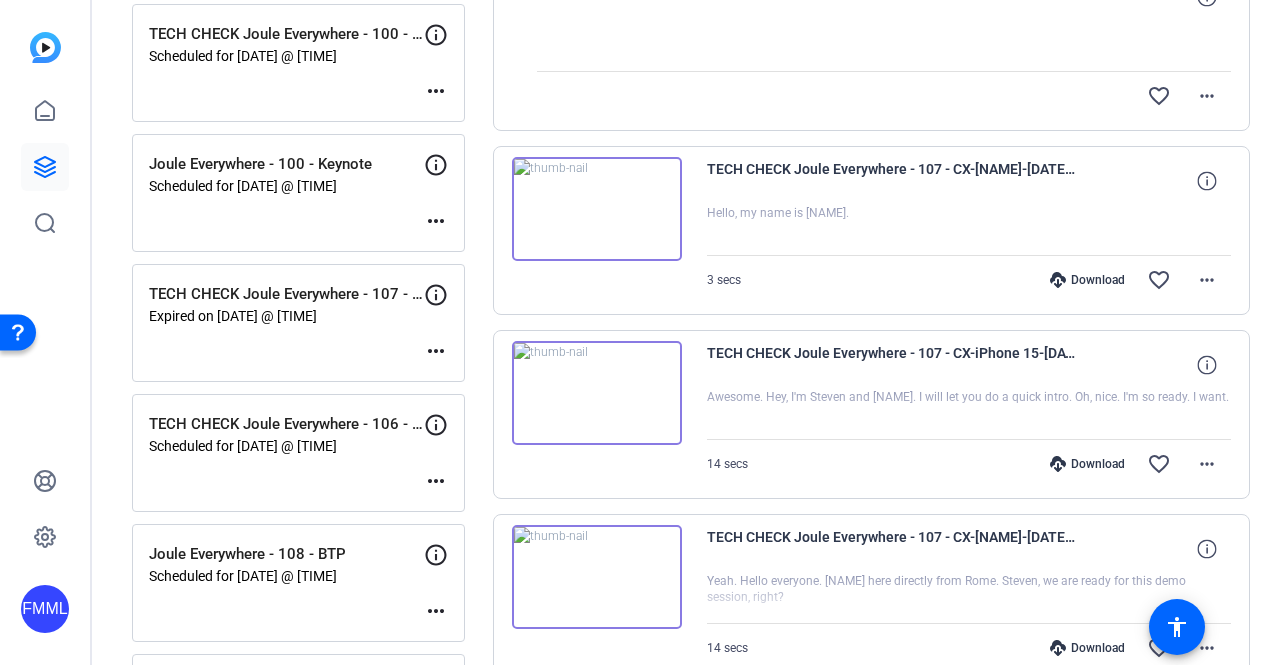 click at bounding box center (597, 209) 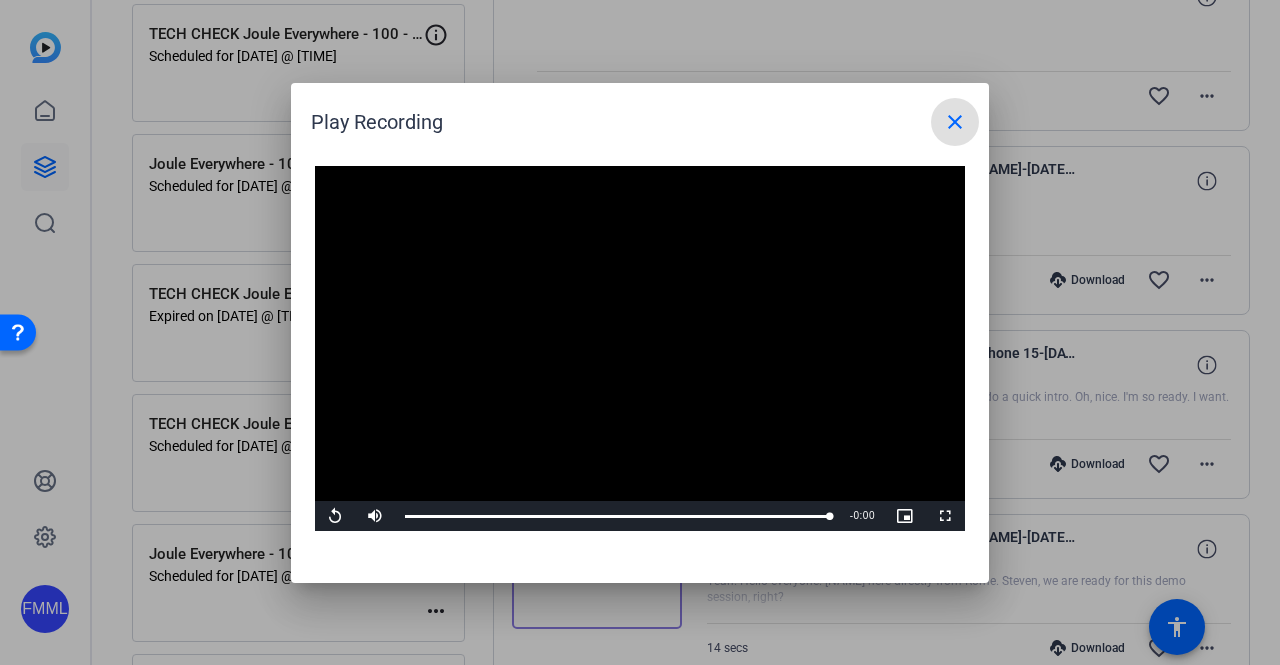 click on "close" at bounding box center [955, 122] 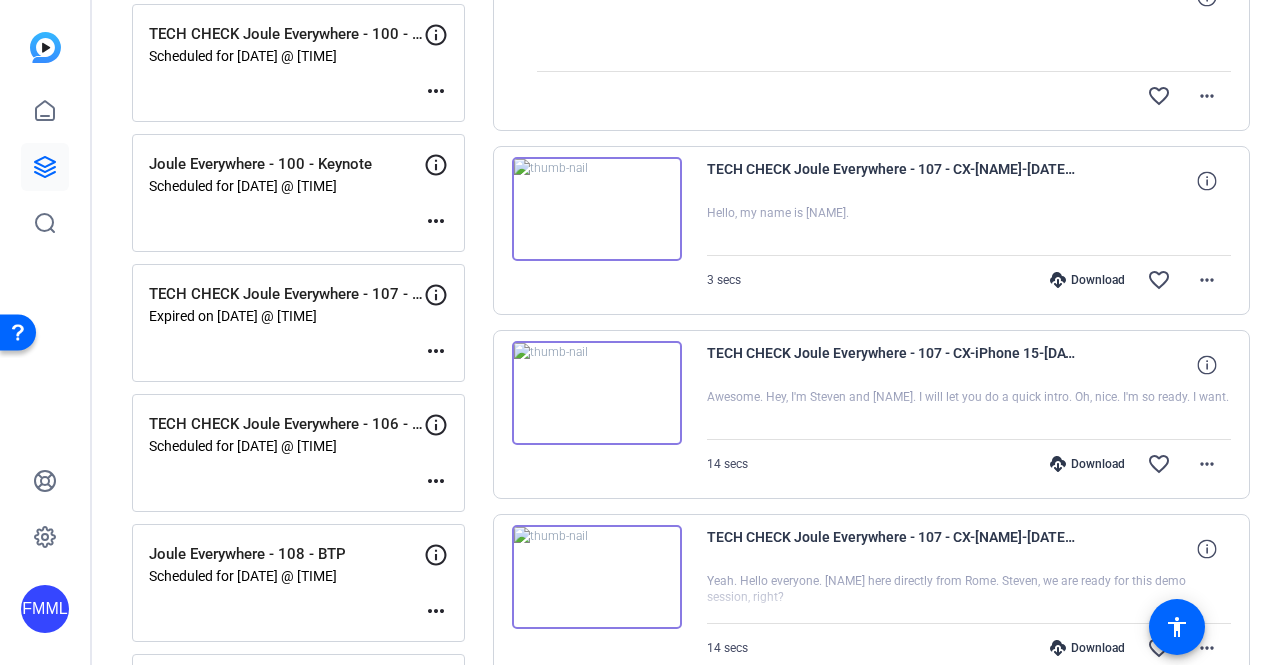click at bounding box center [597, 393] 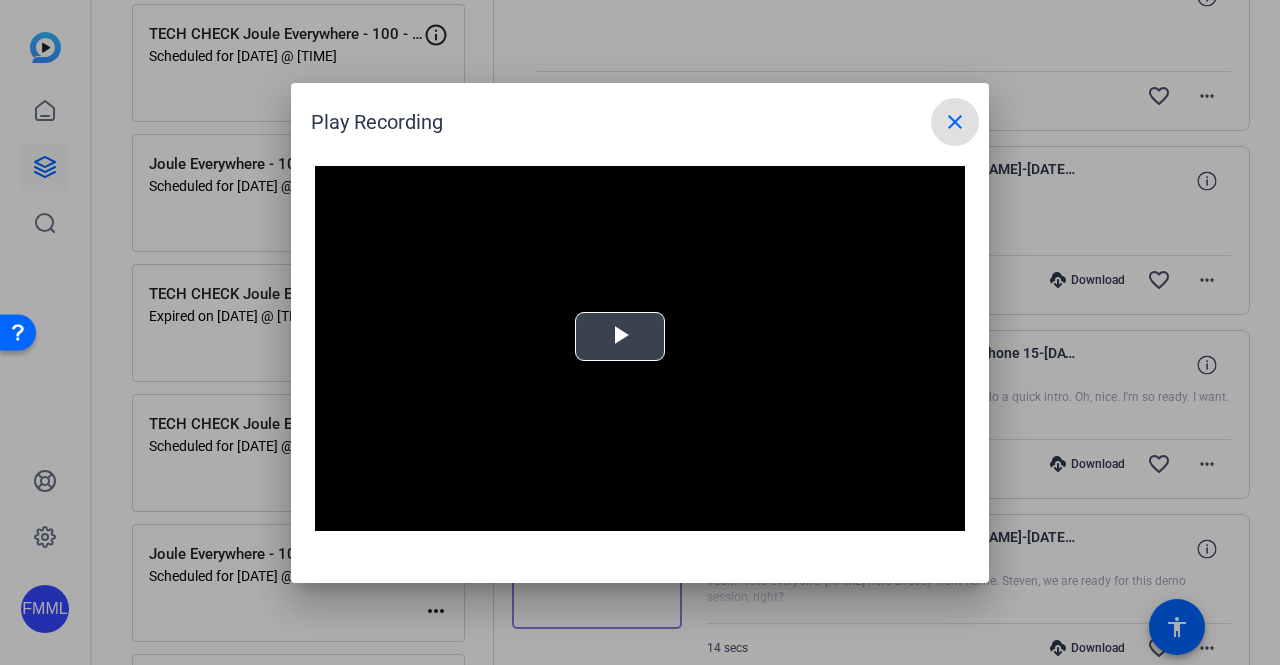 click on "Video Player is loading. Play Video Play Mute Current Time  0:00 / Duration  -:- Loaded :  0% Stream Type  LIVE Seek to live, currently behind live LIVE Remaining Time  - 0:00   1x Playback Rate Chapters Chapters Descriptions descriptions off , selected Captions captions settings , opens captions settings dialog captions off , selected Audio Track Picture-in-Picture Fullscreen This is a modal window. Beginning of dialog window. Escape will cancel and close the window. Text Color White Black Red Green Blue Yellow Magenta Cyan Transparency Opaque Semi-Transparent Background Color Black White Red Green Blue Yellow Magenta Cyan Transparency Opaque Semi-Transparent Transparent Window Color Black White Red Green Blue Yellow Magenta Cyan Transparency Transparent Semi-Transparent Opaque Font Size 50% 75% 100% 125% 150% 175% 200% 300% 400% Text Edge Style None Raised Depressed Uniform Dropshadow Font Family Proportional Sans-Serif Monospace Sans-Serif Proportional Serif Monospace Serif Casual Script Small Caps" at bounding box center (640, 349) 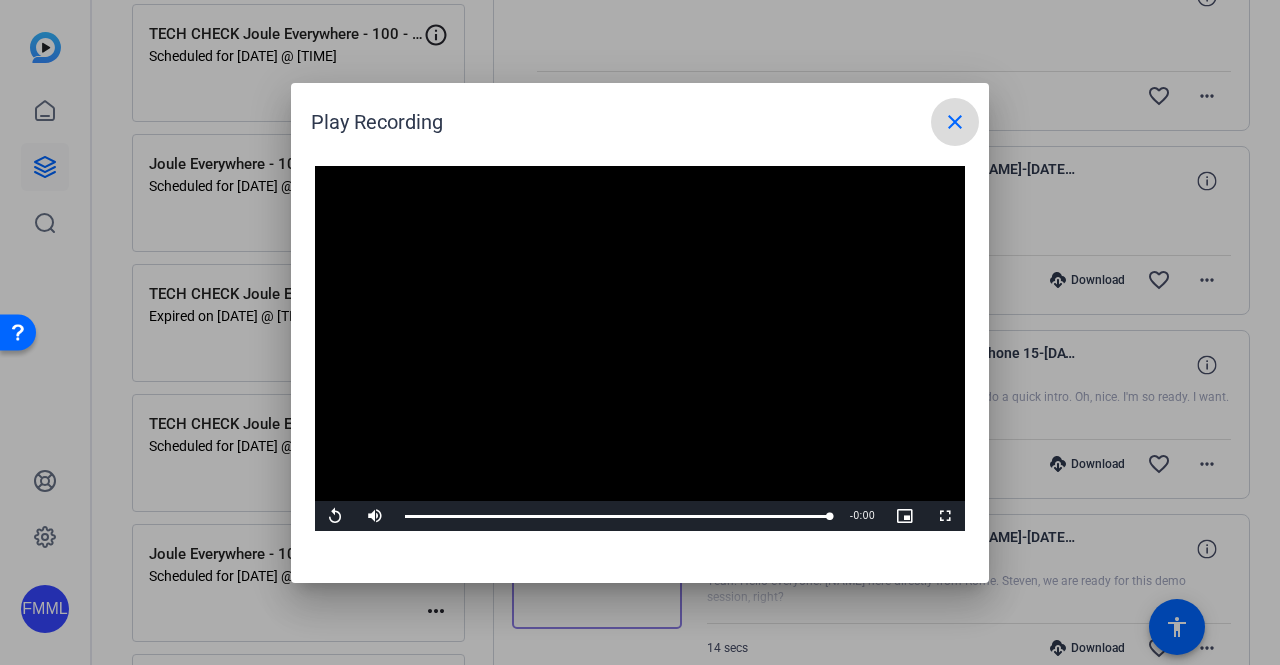 click on "close" at bounding box center (955, 122) 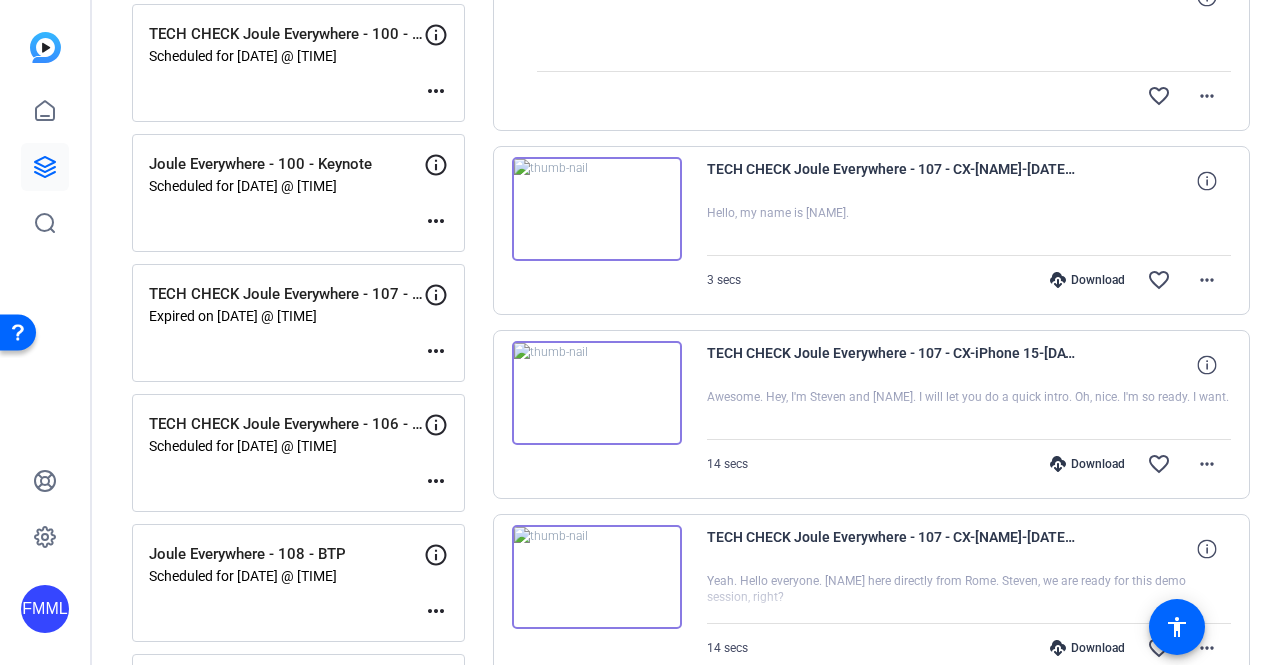 scroll, scrollTop: 500, scrollLeft: 0, axis: vertical 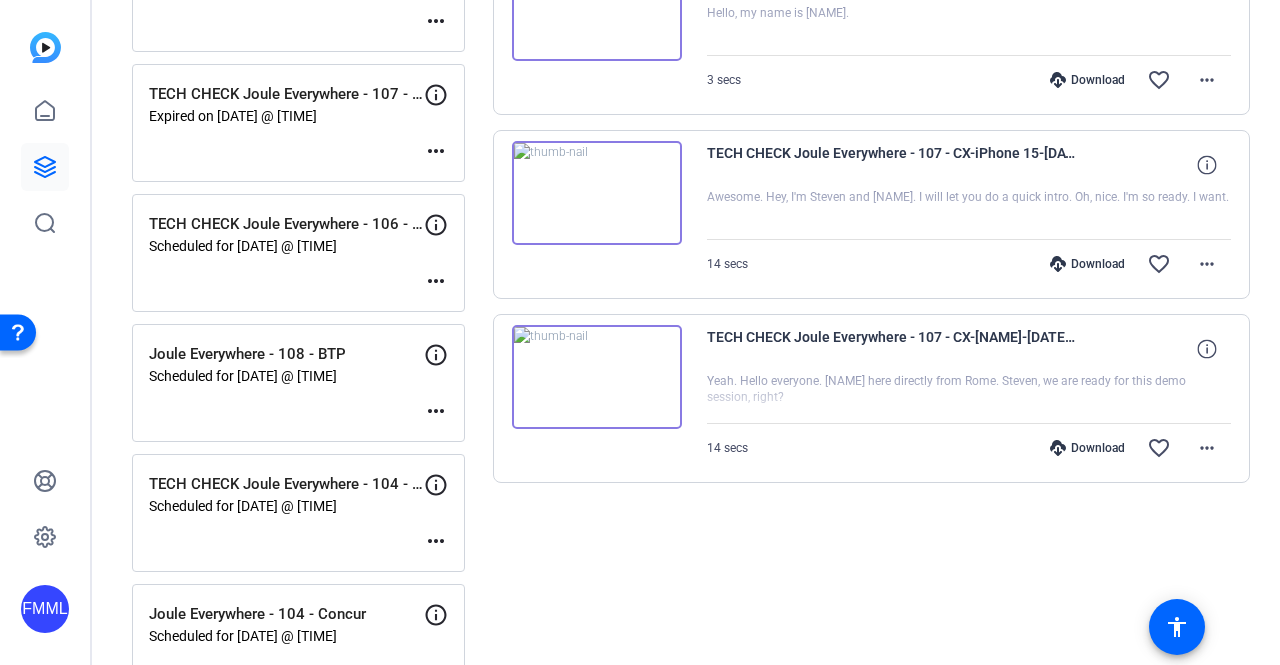 click at bounding box center (597, 377) 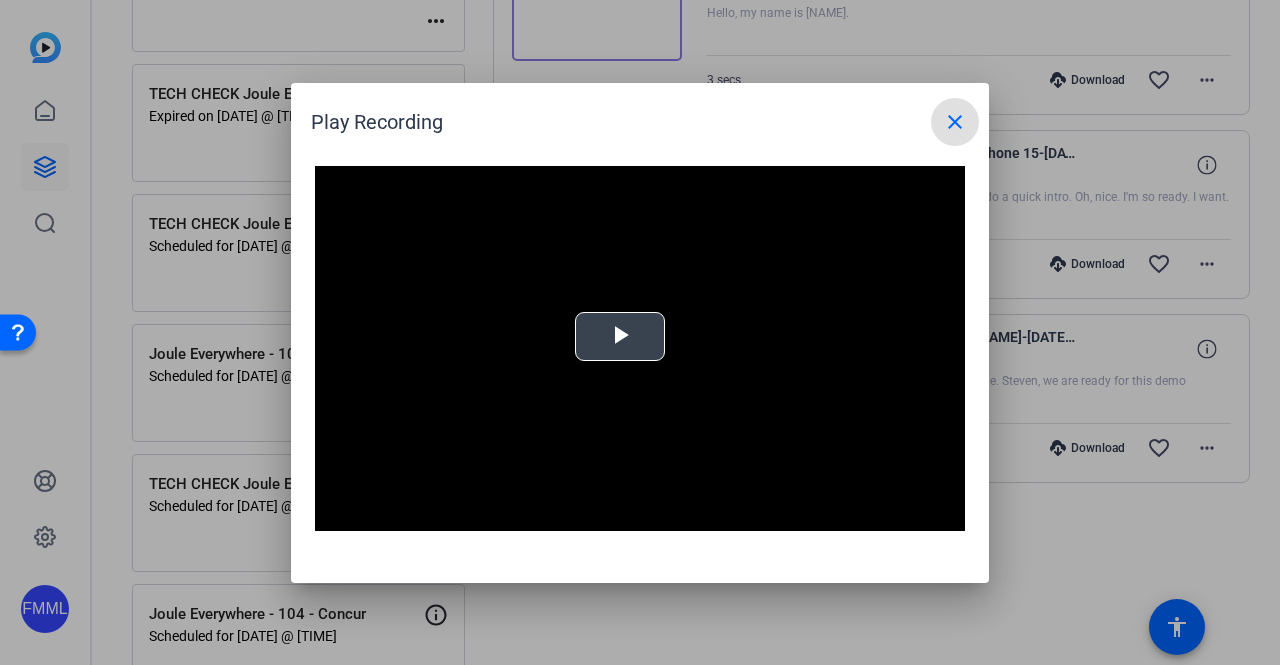 click at bounding box center (620, 336) 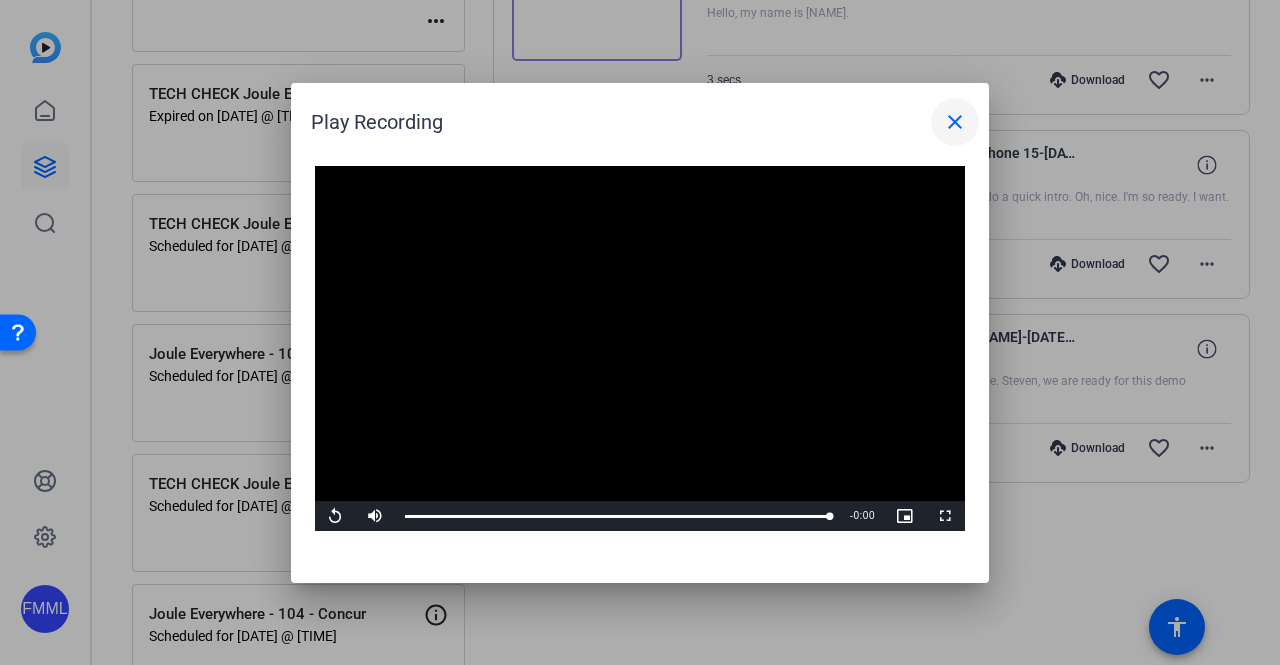 click on "close" at bounding box center (955, 122) 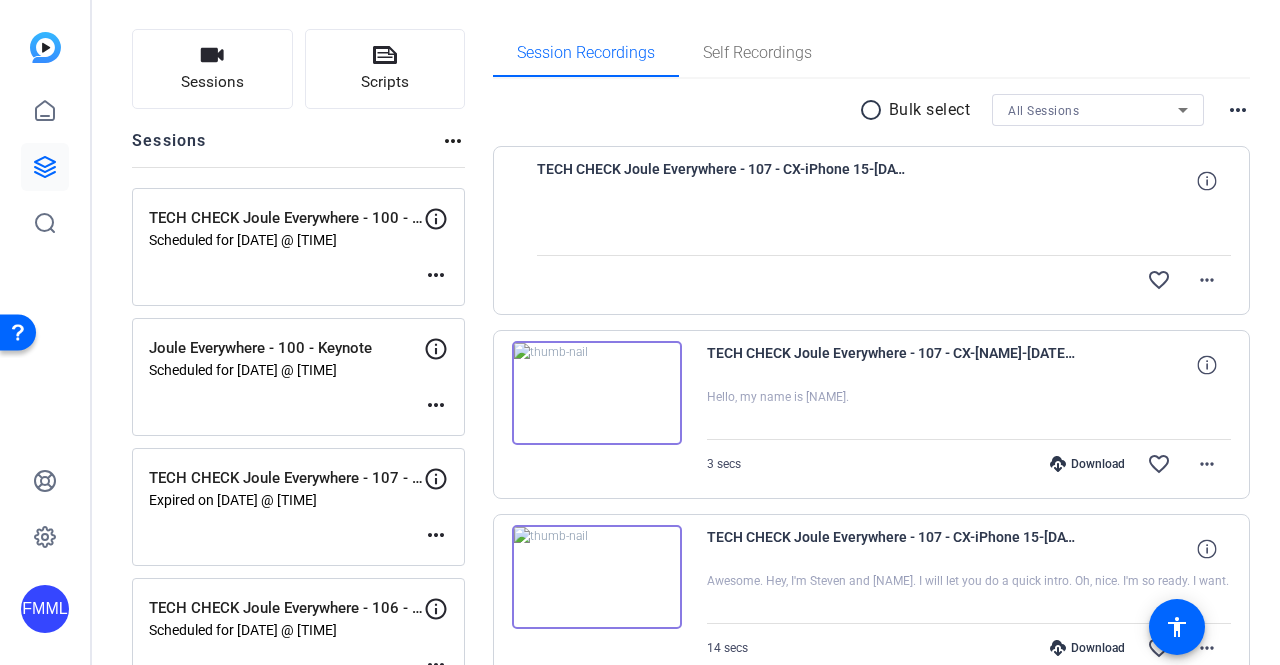 scroll, scrollTop: 100, scrollLeft: 0, axis: vertical 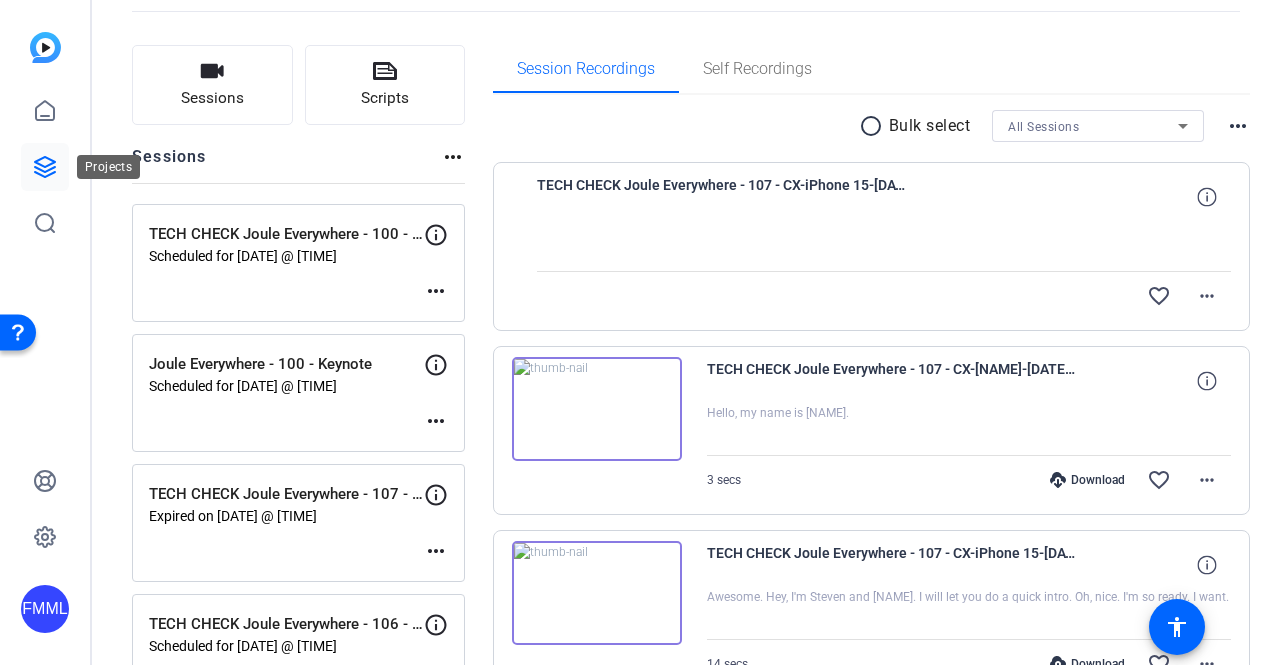 click 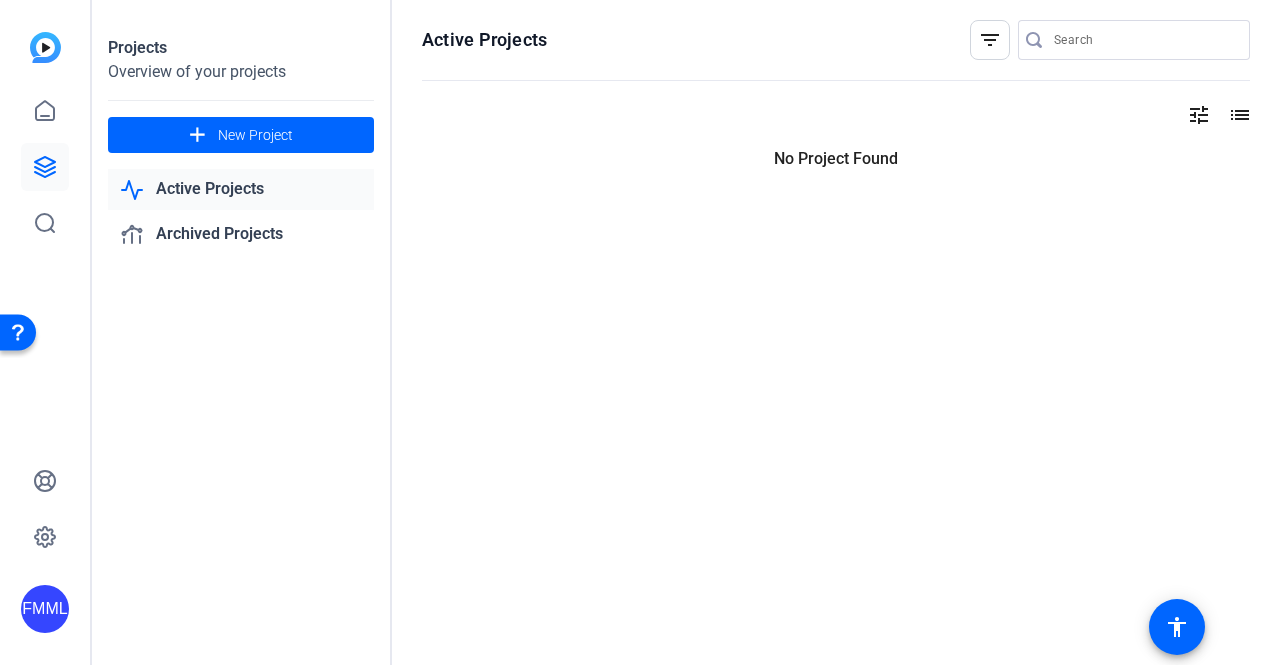 scroll, scrollTop: 0, scrollLeft: 0, axis: both 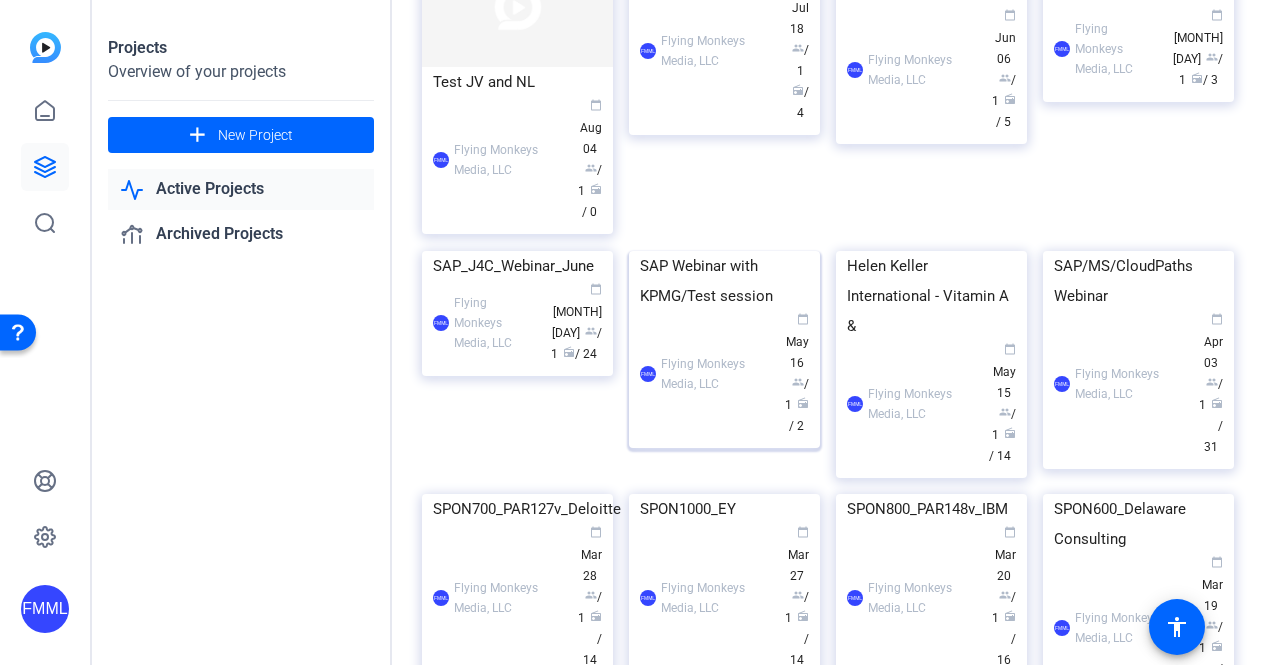 click on "SAP Webinar with KPMG/Test session" 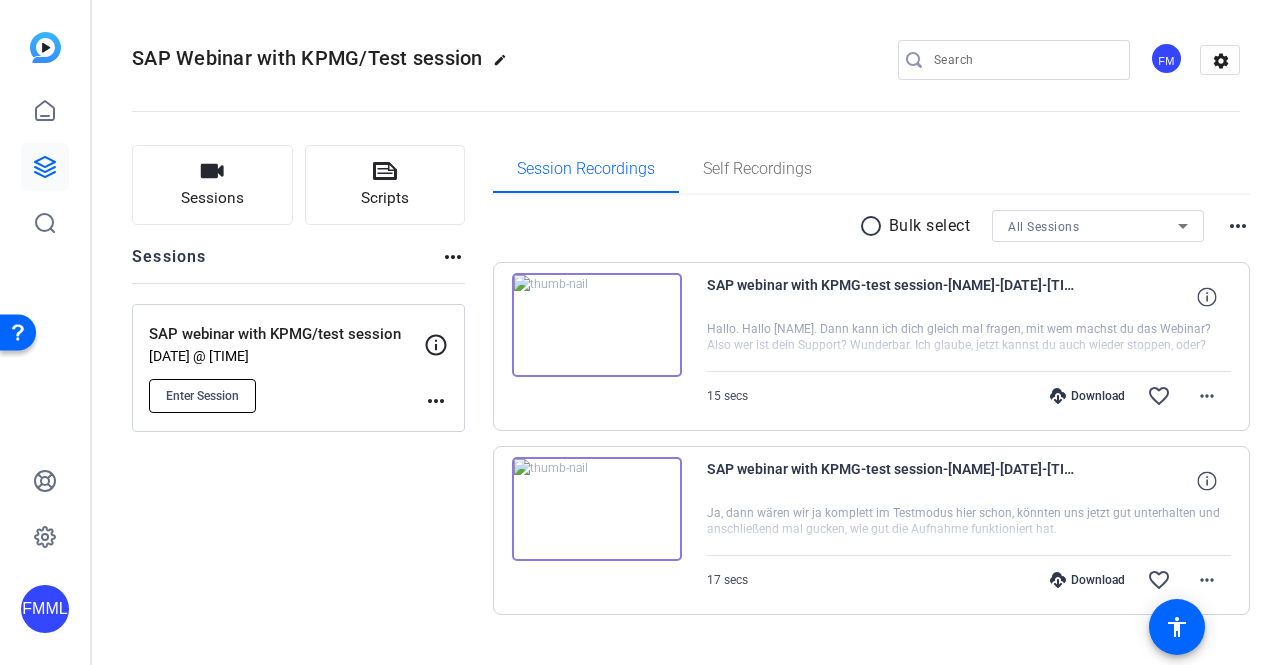 click on "Enter Session" 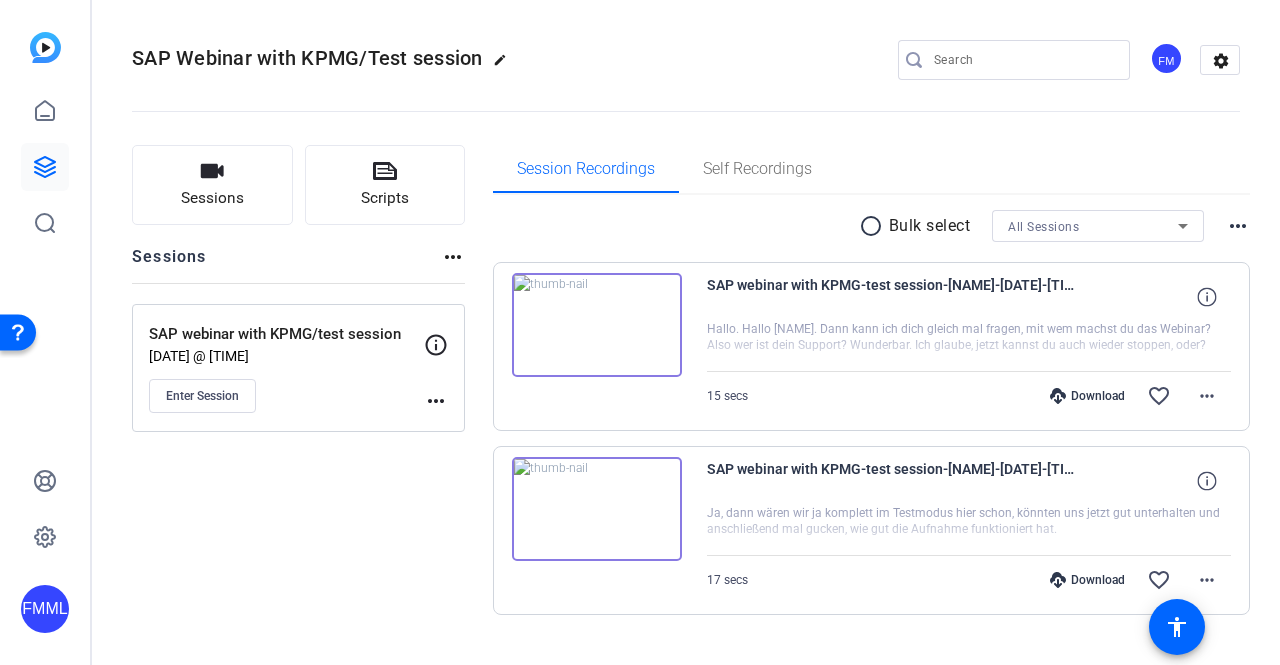 click on "FMML" 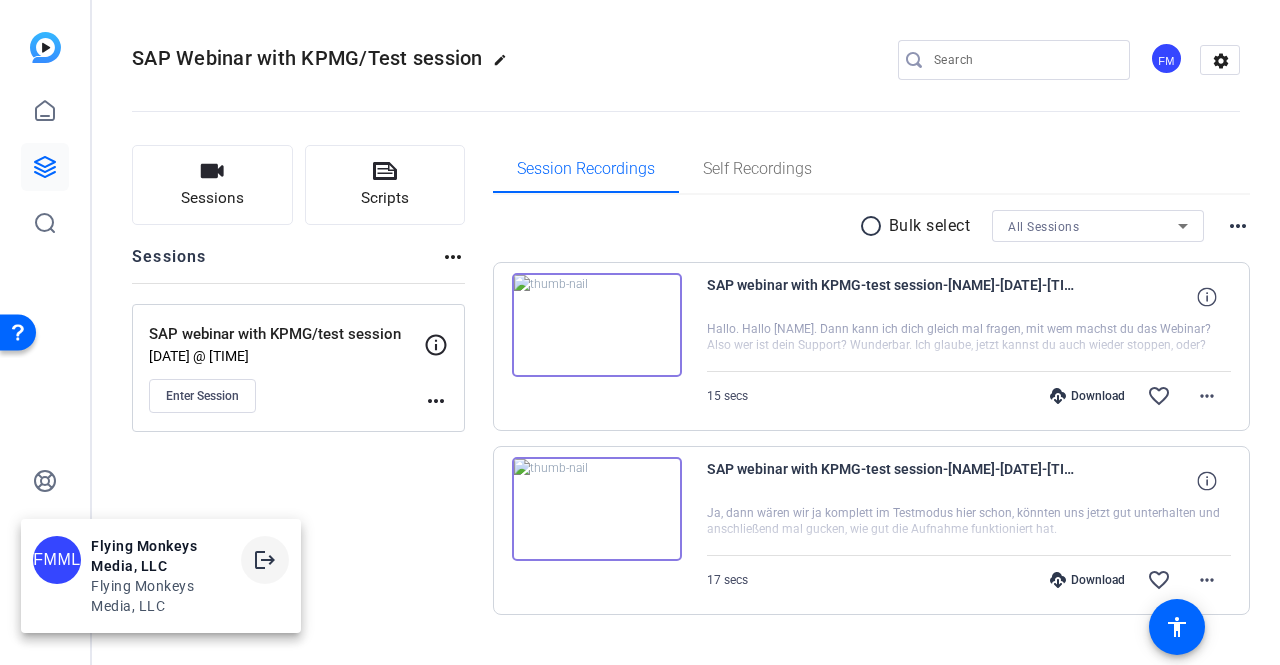 click on "logout" at bounding box center (265, 560) 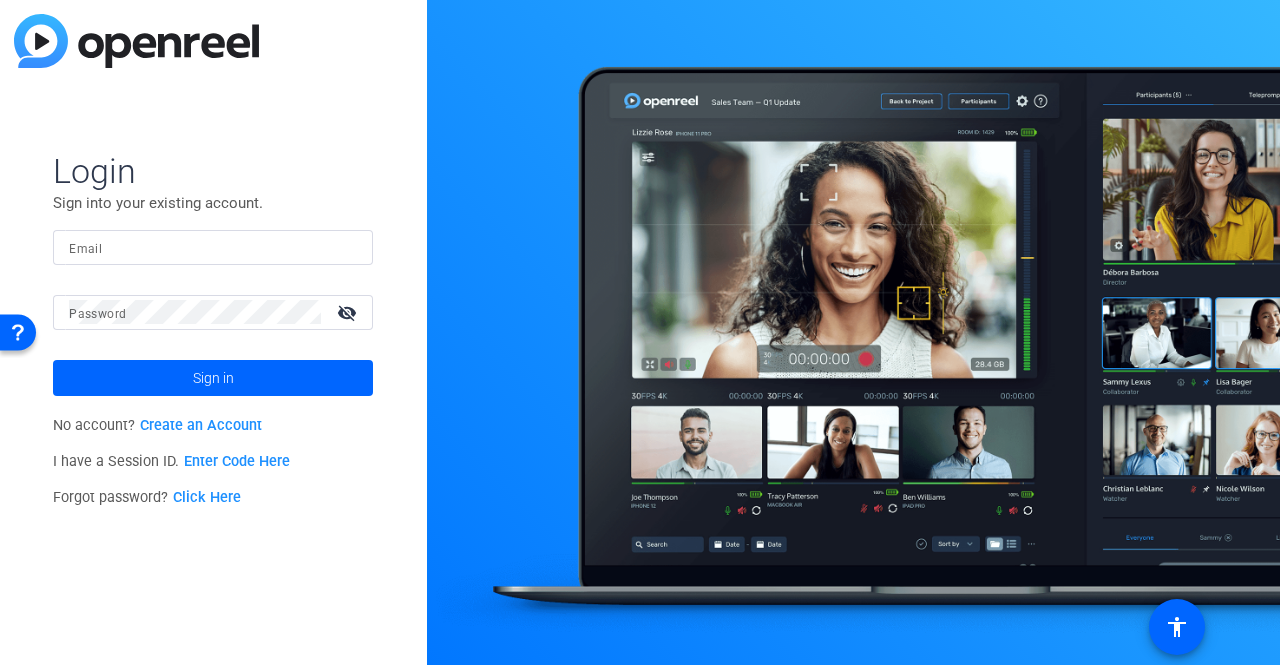 type on "[EMAIL]" 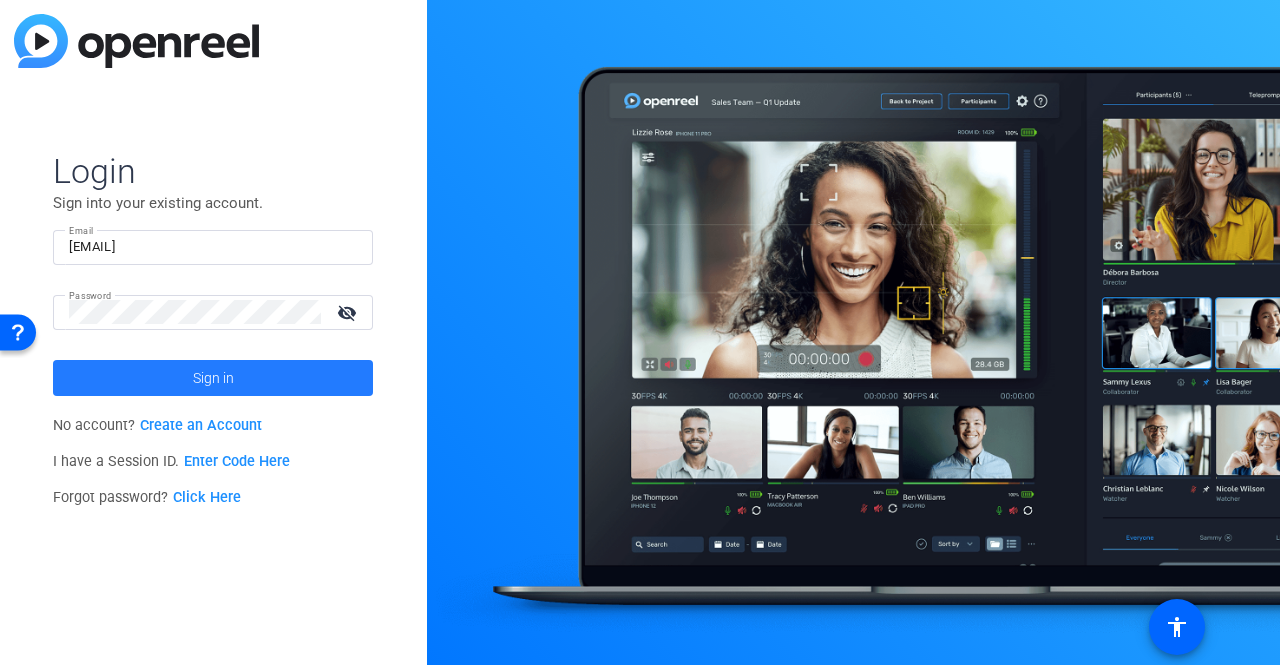 click 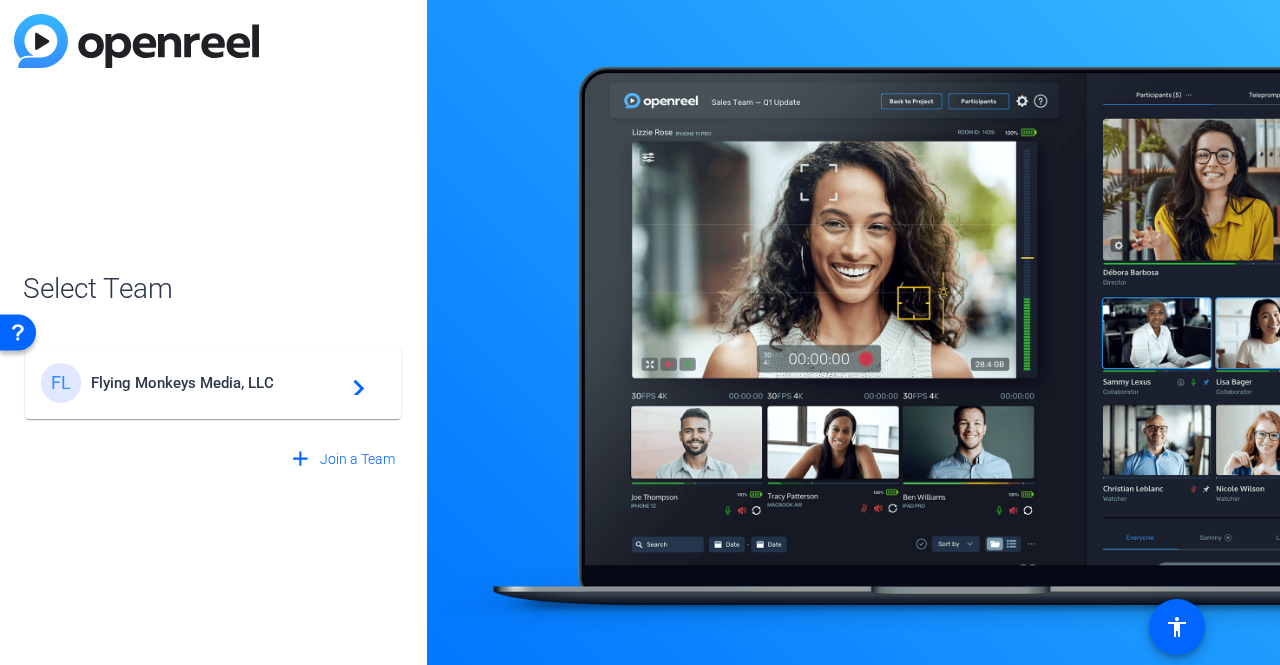 click on "FL Flying Monkeys Media, LLC  navigate_next" 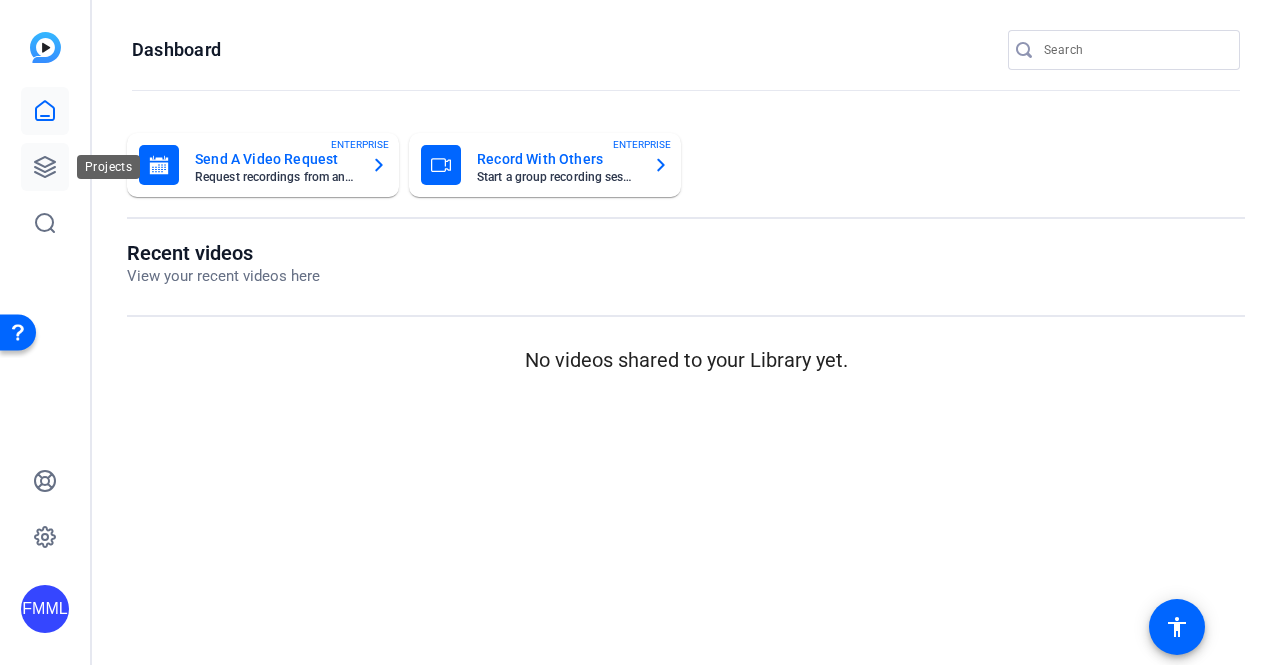 click 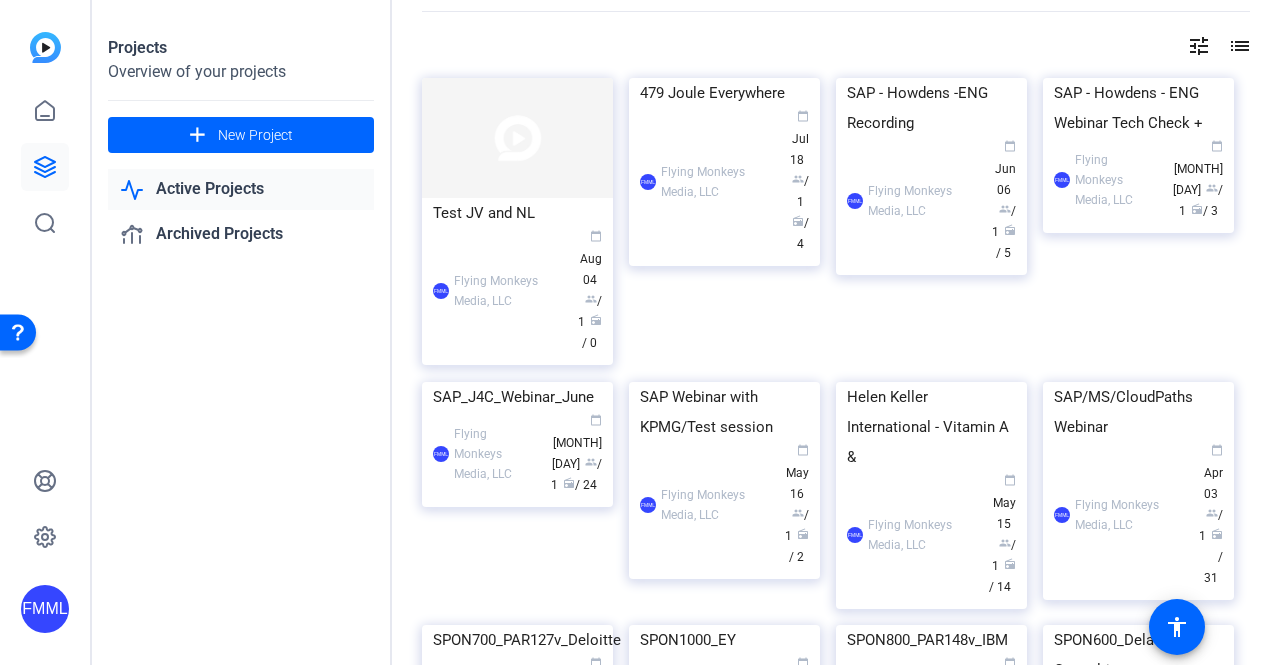 scroll, scrollTop: 100, scrollLeft: 0, axis: vertical 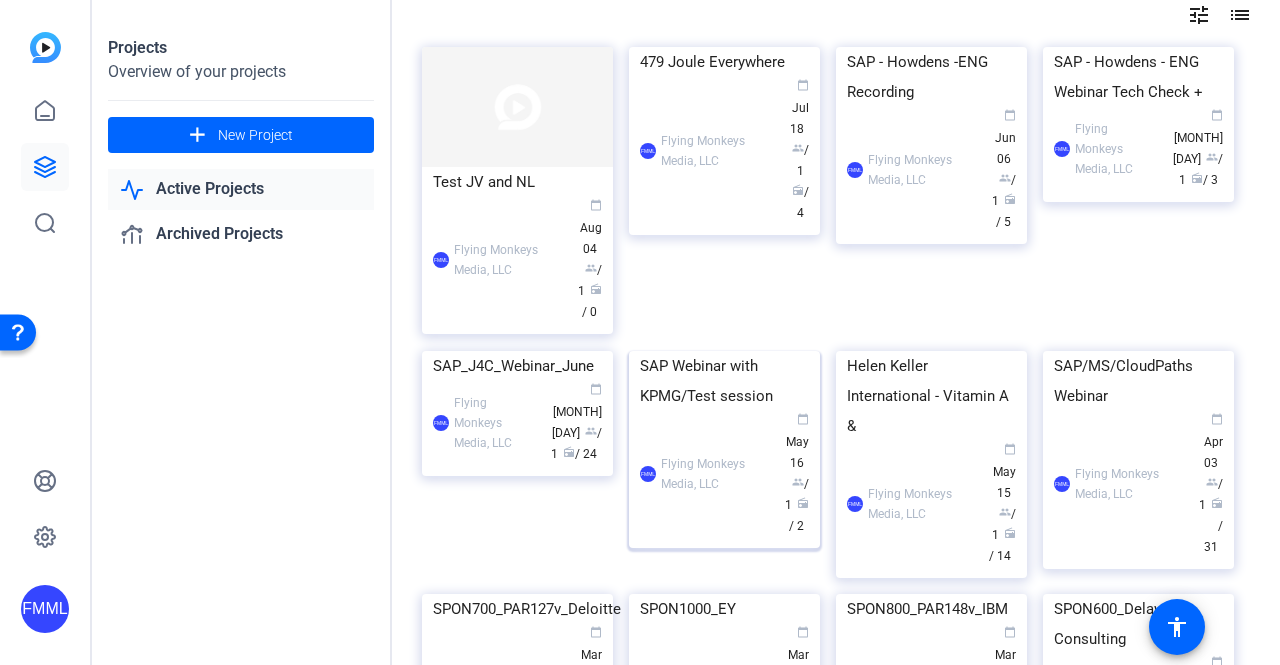 click on "SAP Webinar with KPMG/Test session" 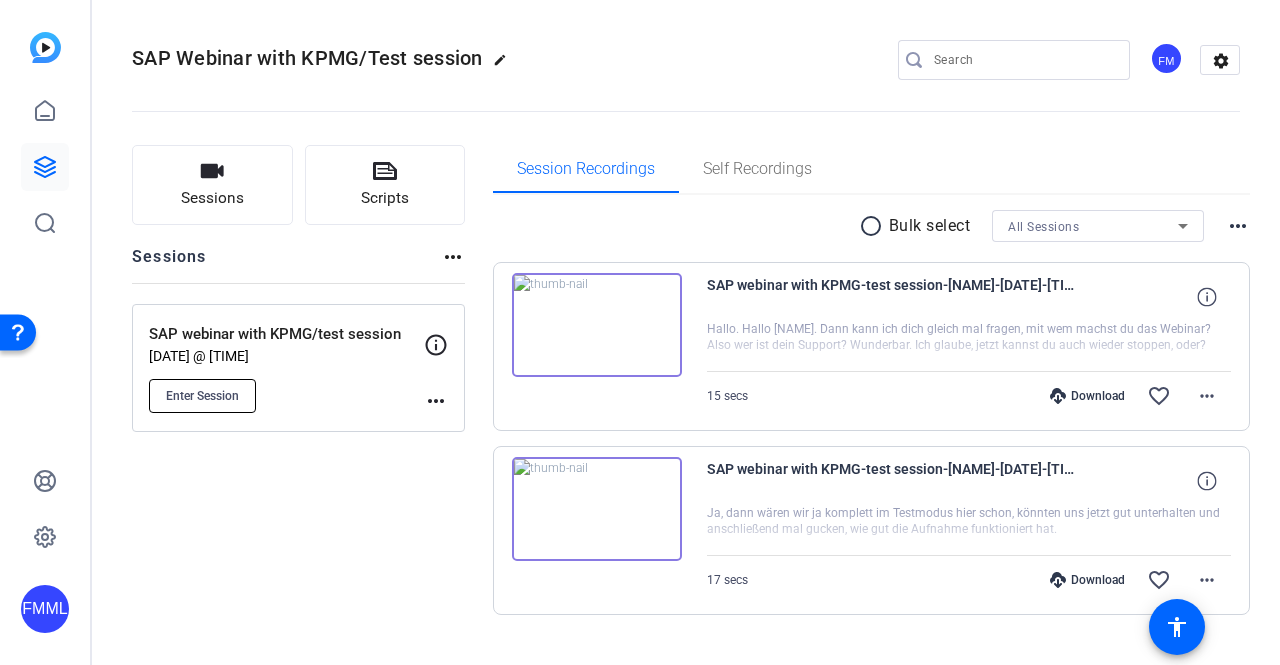 click on "Enter Session" 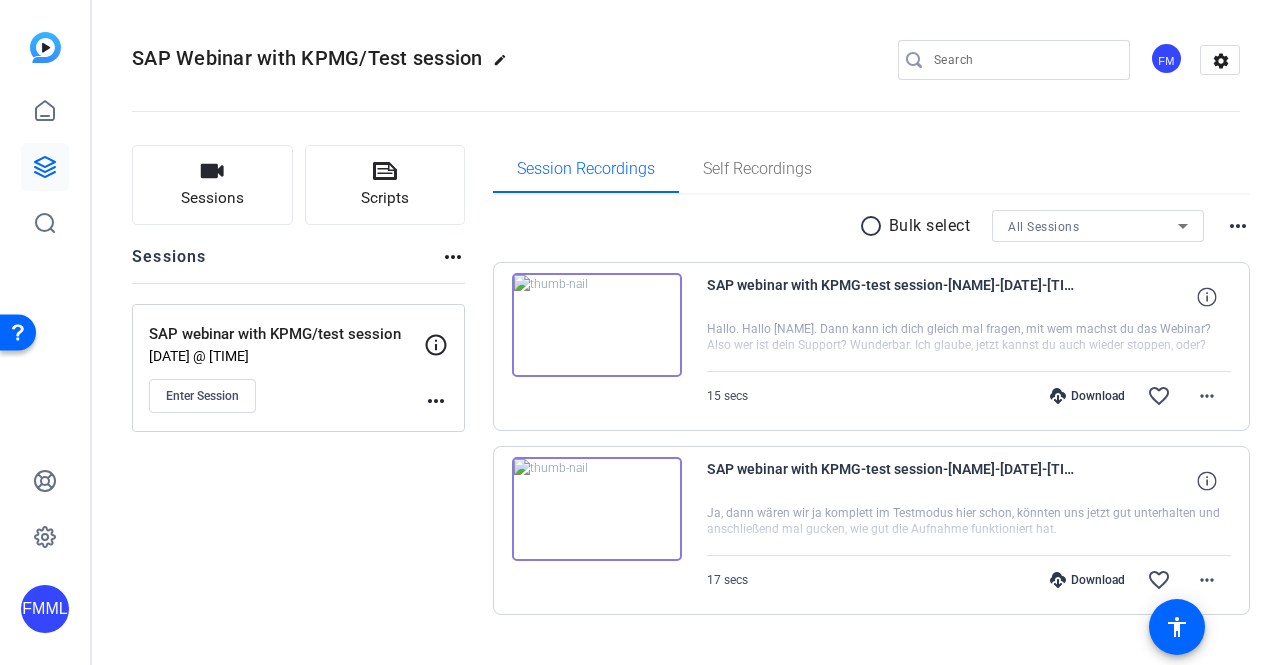 click on "FMML" 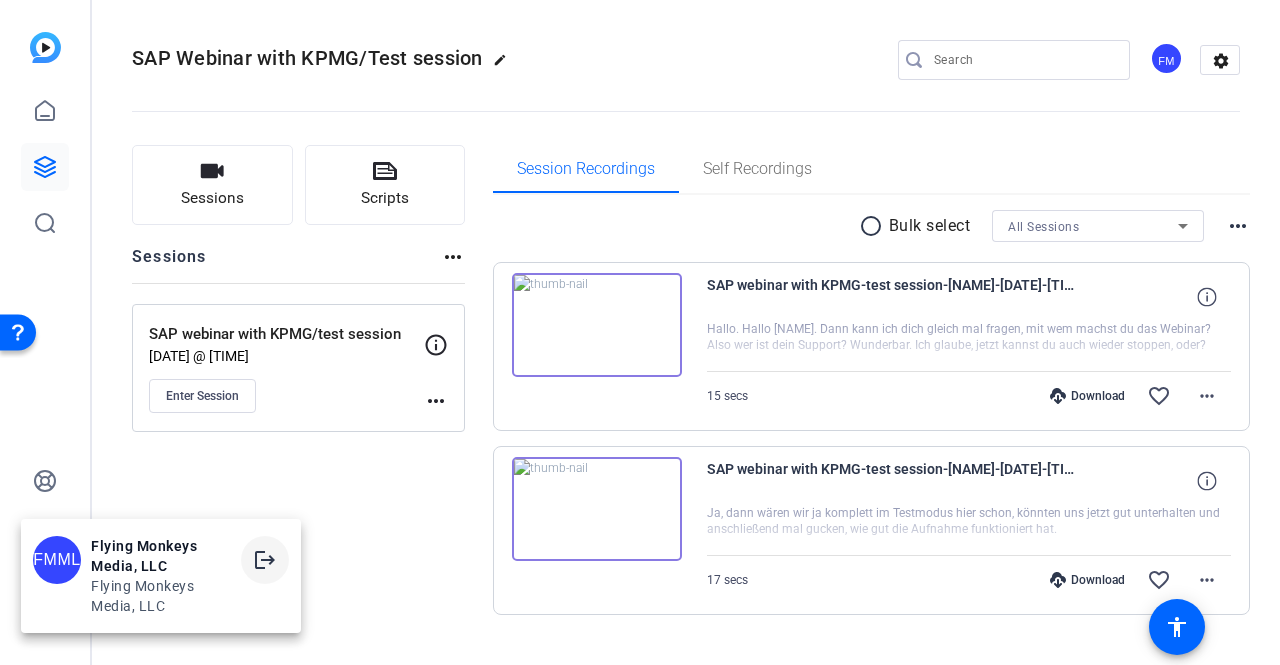 click at bounding box center [265, 560] 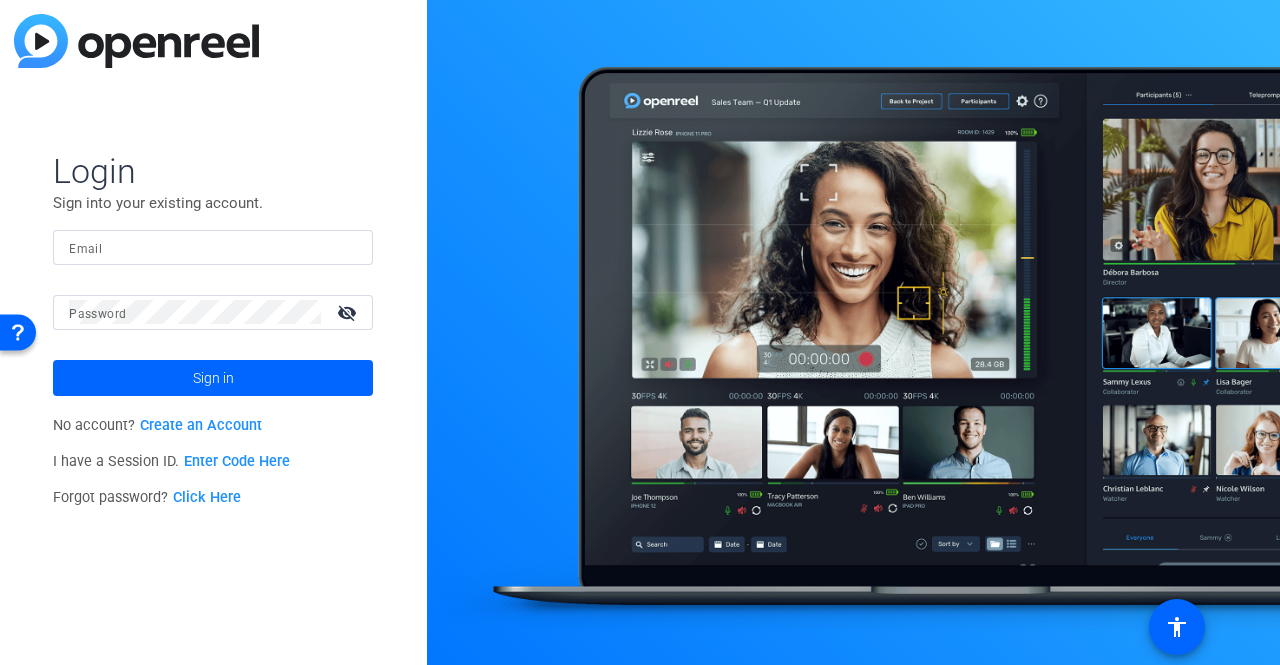 type on "[EMAIL]" 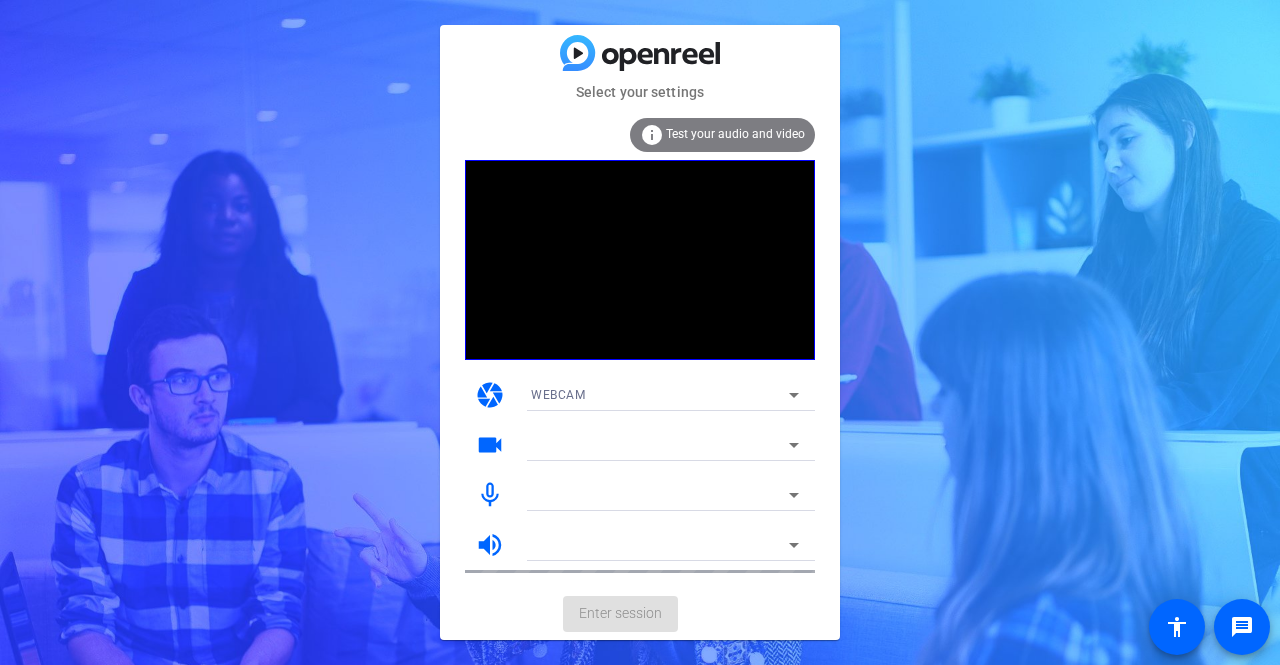 scroll, scrollTop: 0, scrollLeft: 0, axis: both 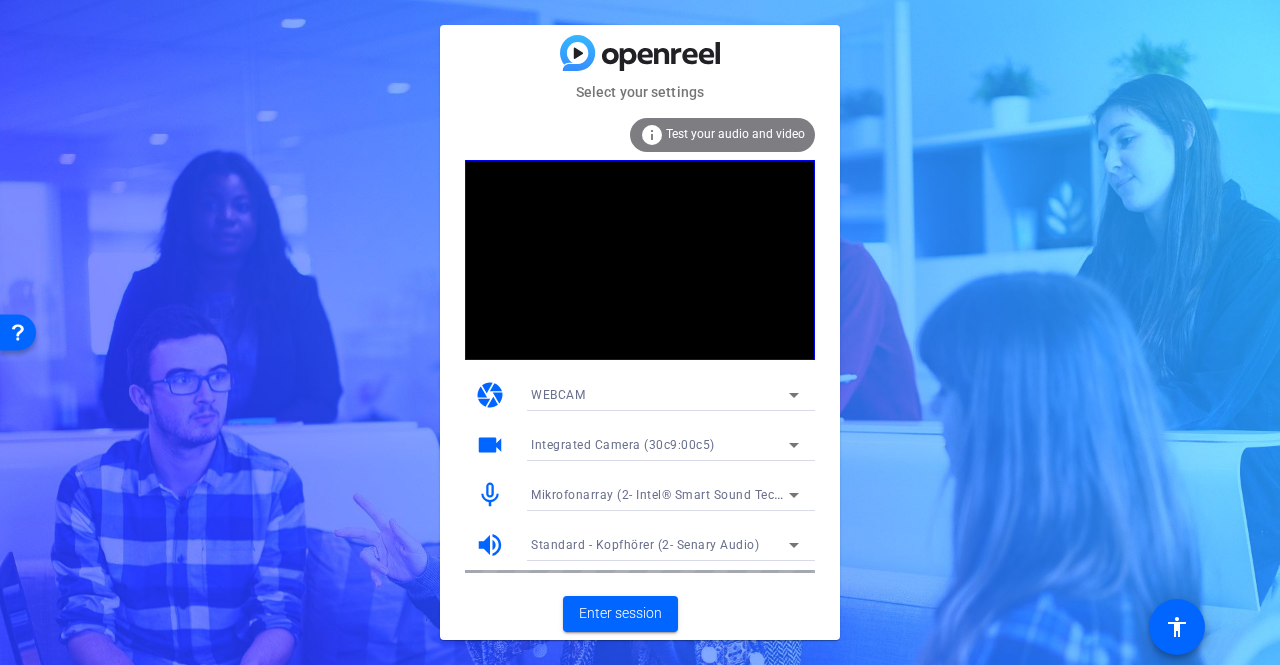click on "Test your audio and video" 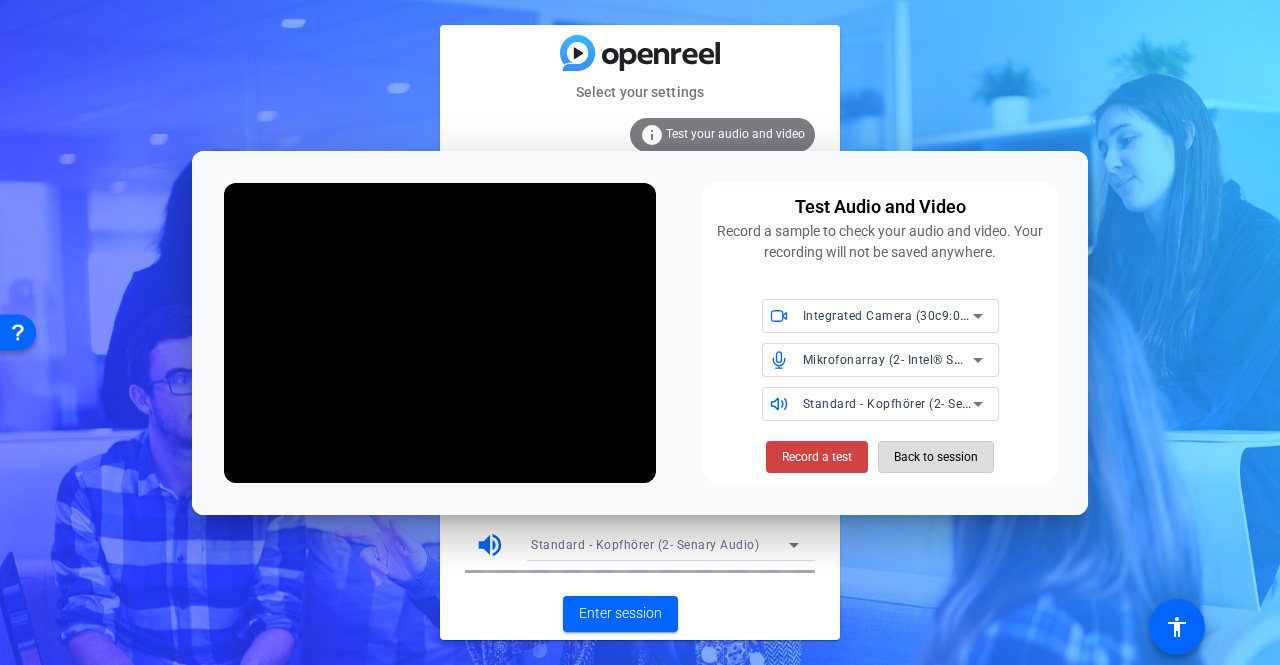 click on "Back to session" at bounding box center (936, 457) 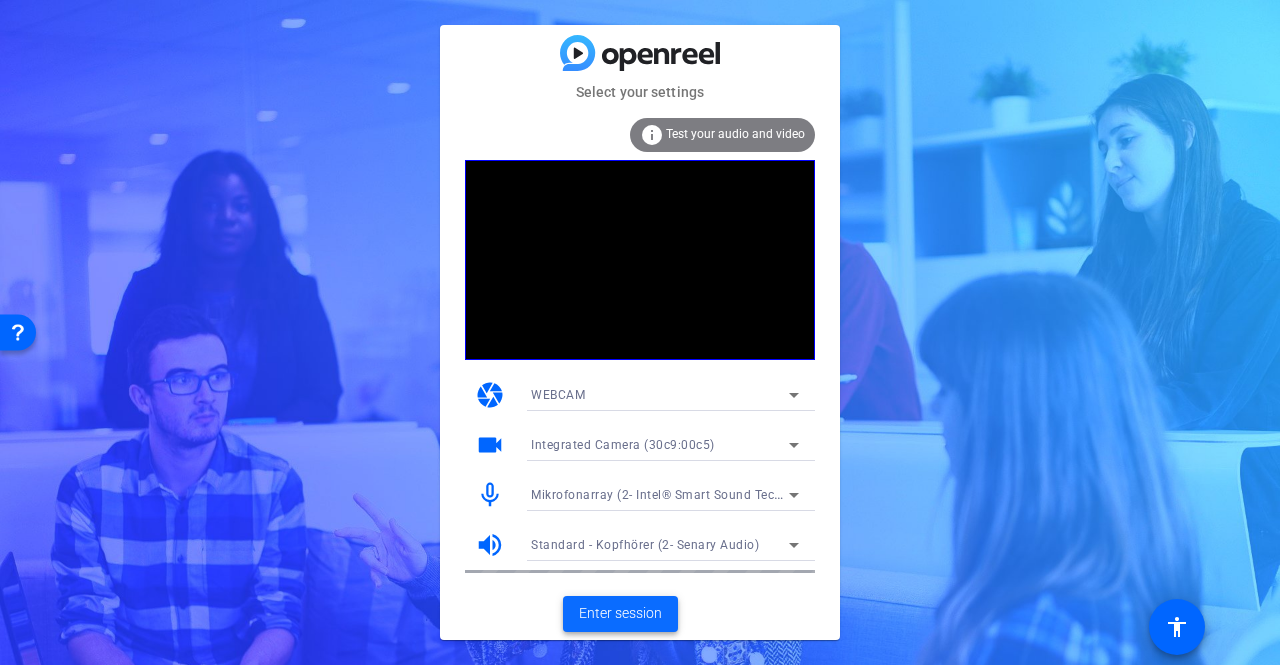 click on "Enter session" 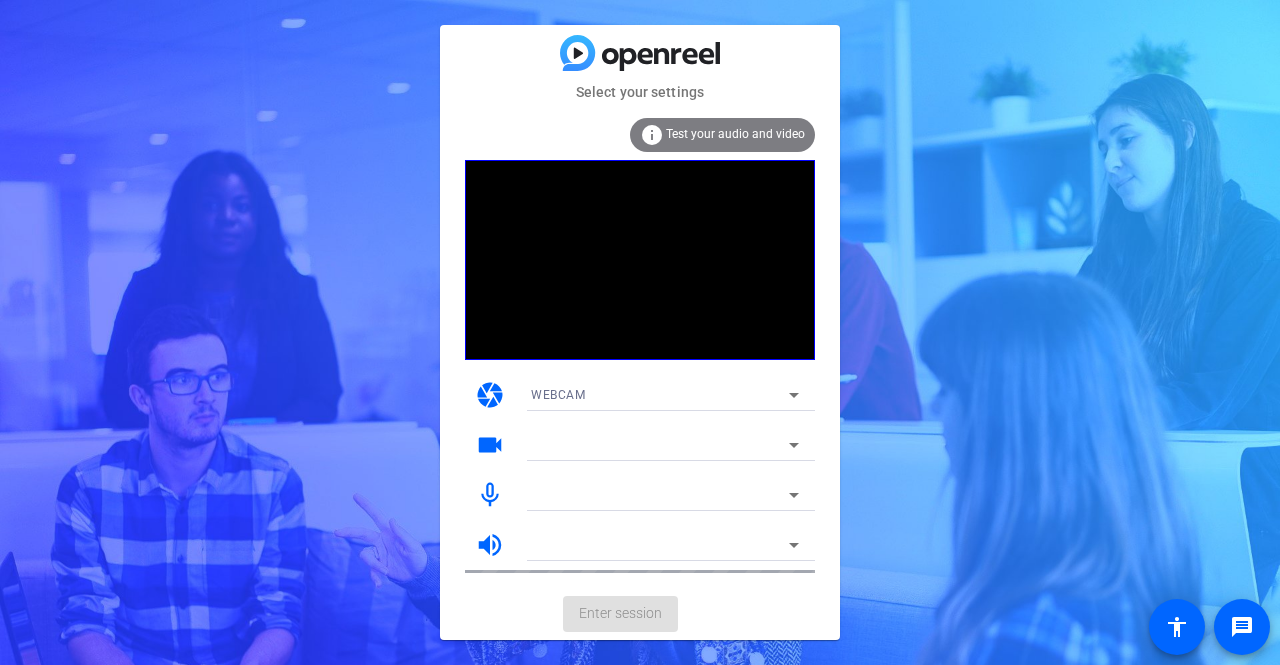 scroll, scrollTop: 0, scrollLeft: 0, axis: both 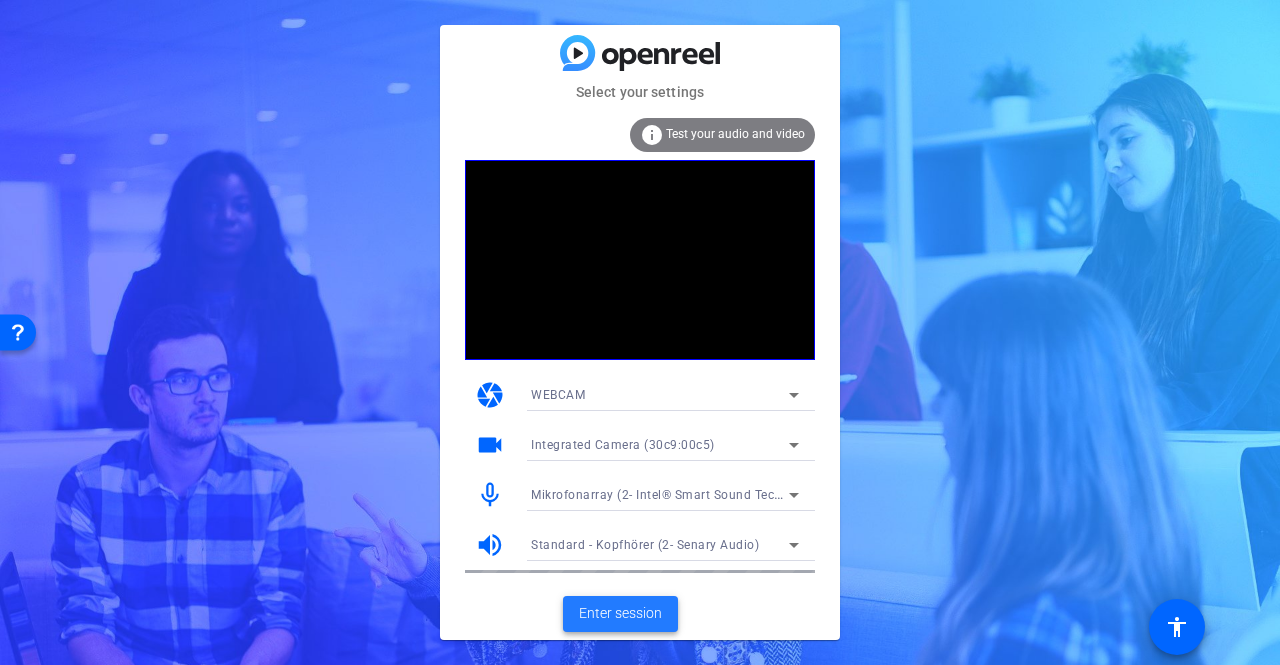 click on "Enter session" 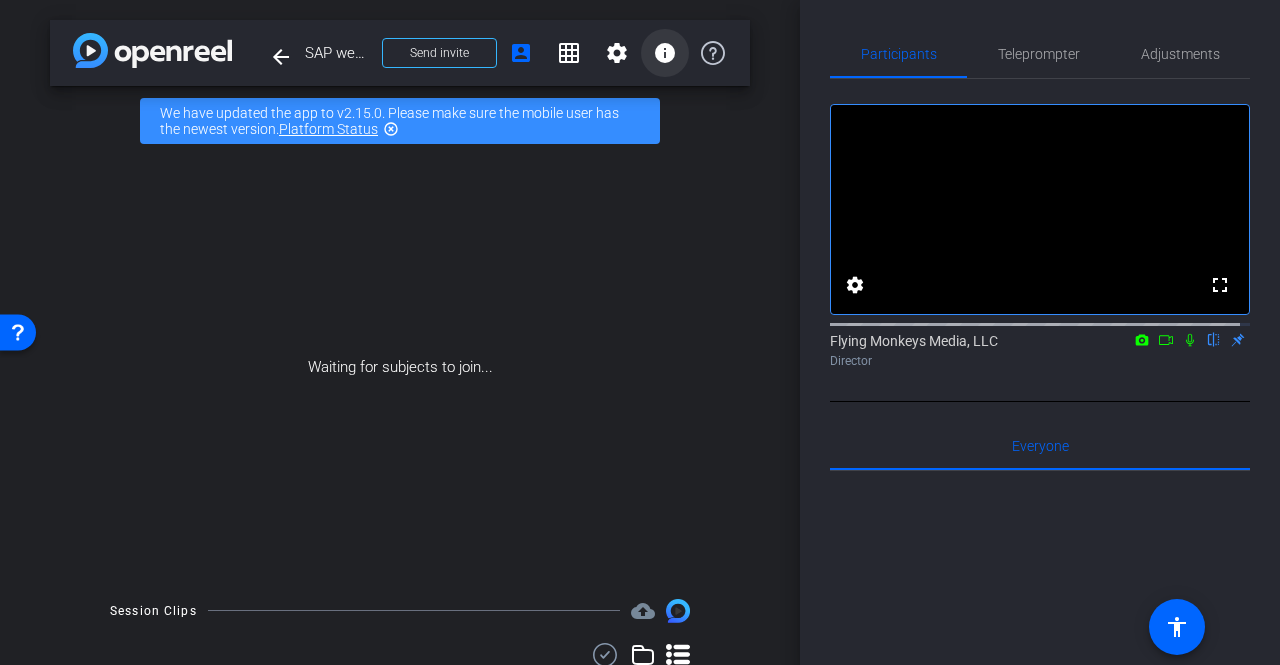 click on "info" at bounding box center (665, 53) 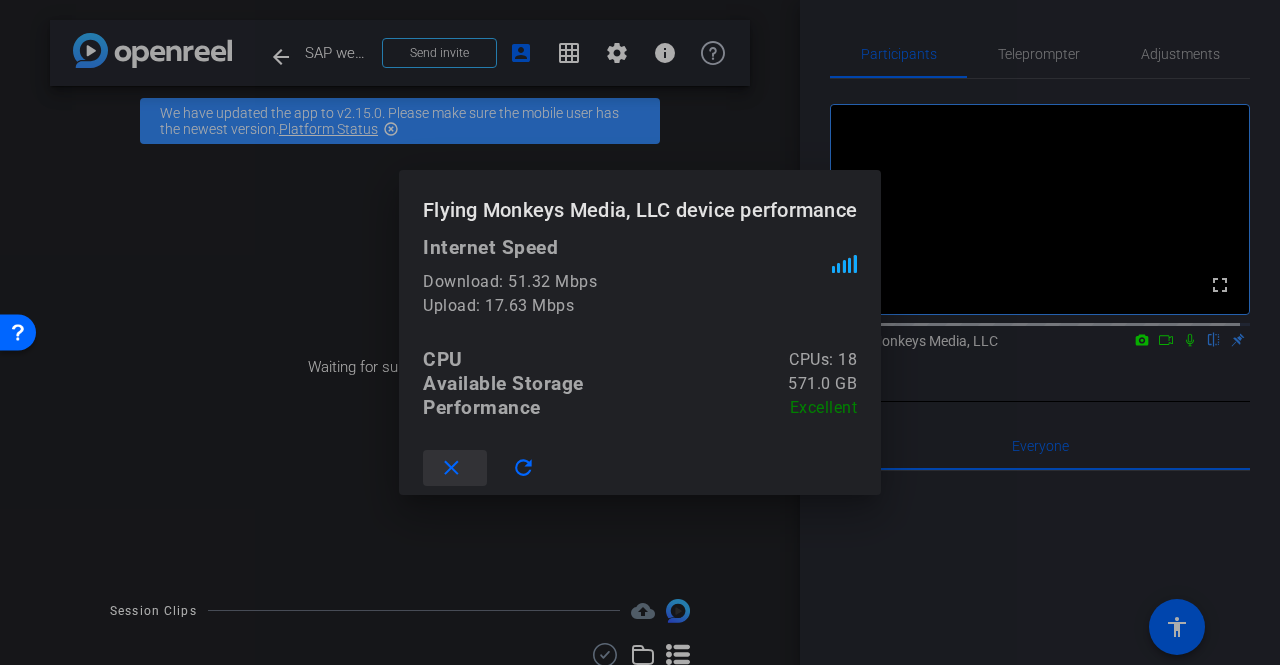 click on "close" at bounding box center [451, 468] 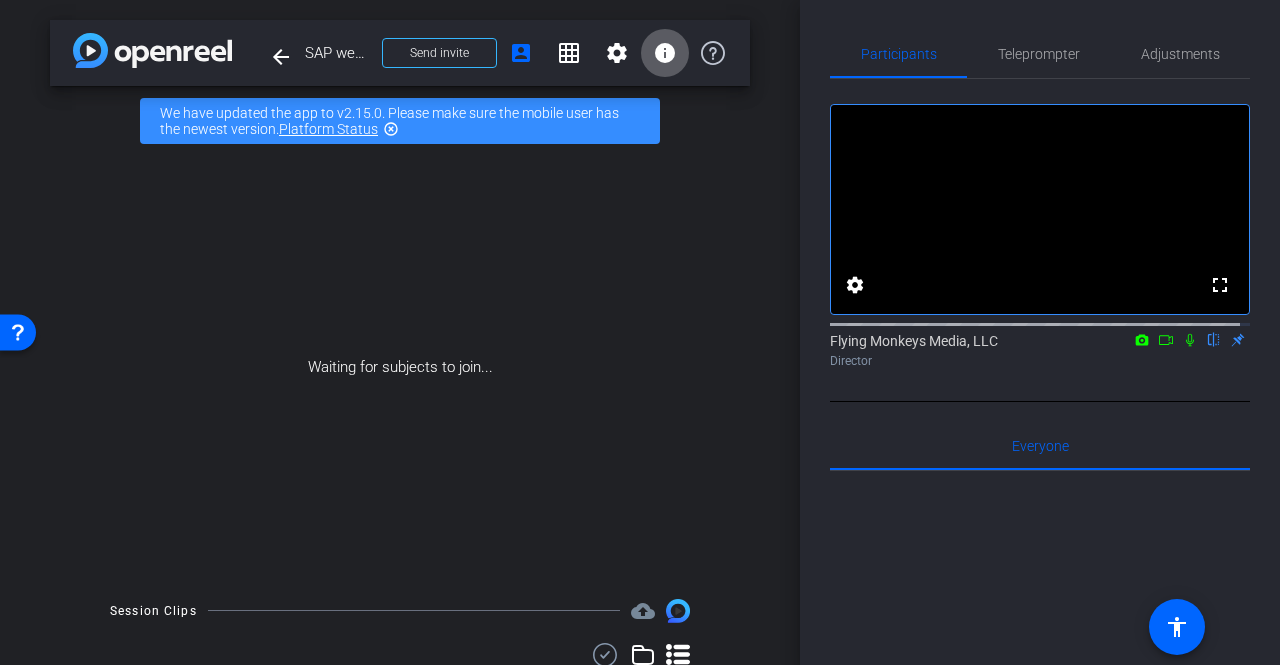 click at bounding box center [665, 53] 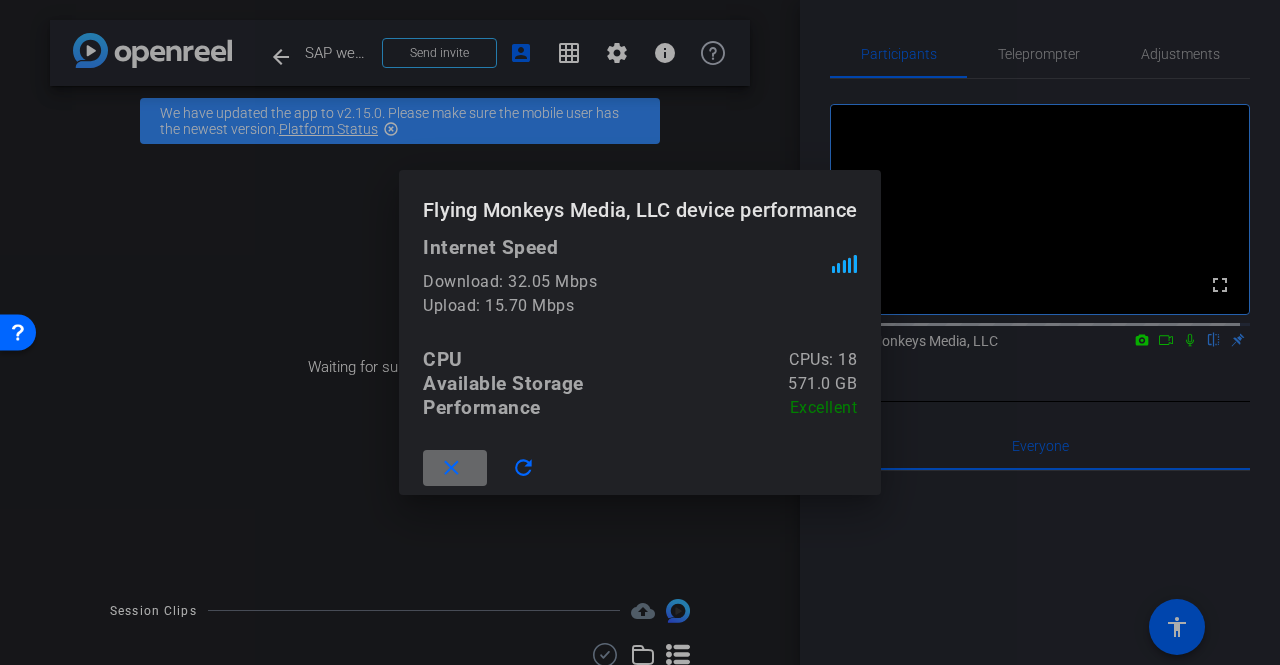 click at bounding box center [455, 468] 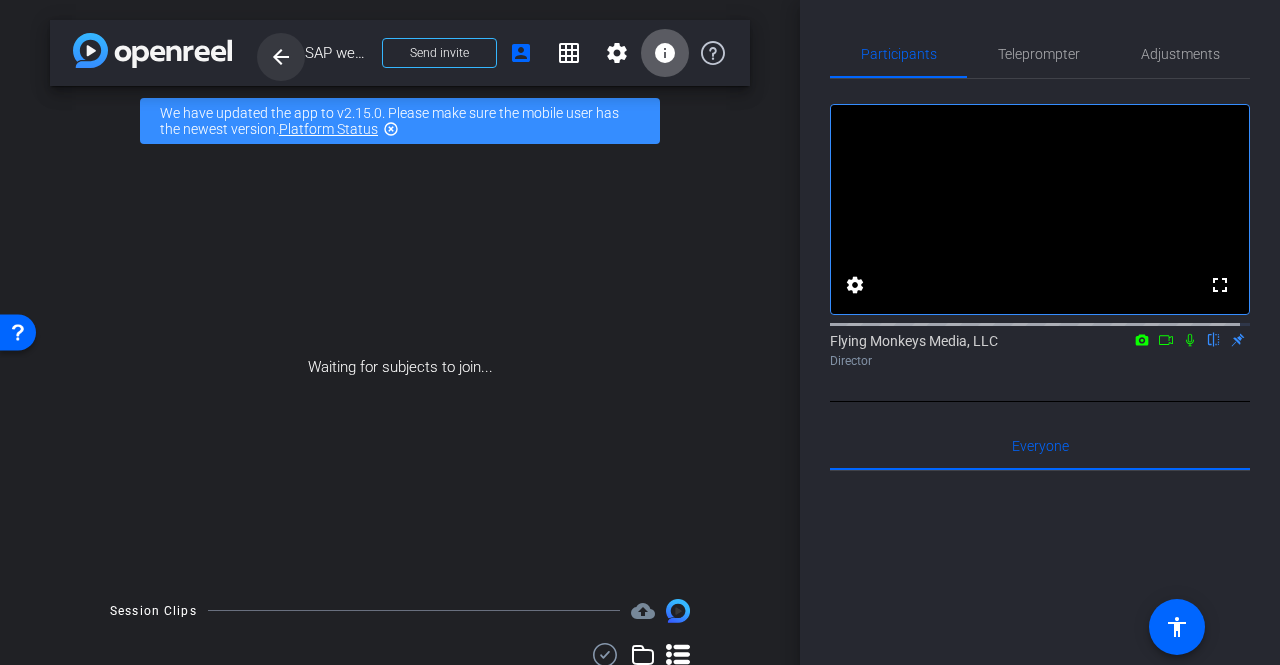 click on "arrow_back" at bounding box center (281, 57) 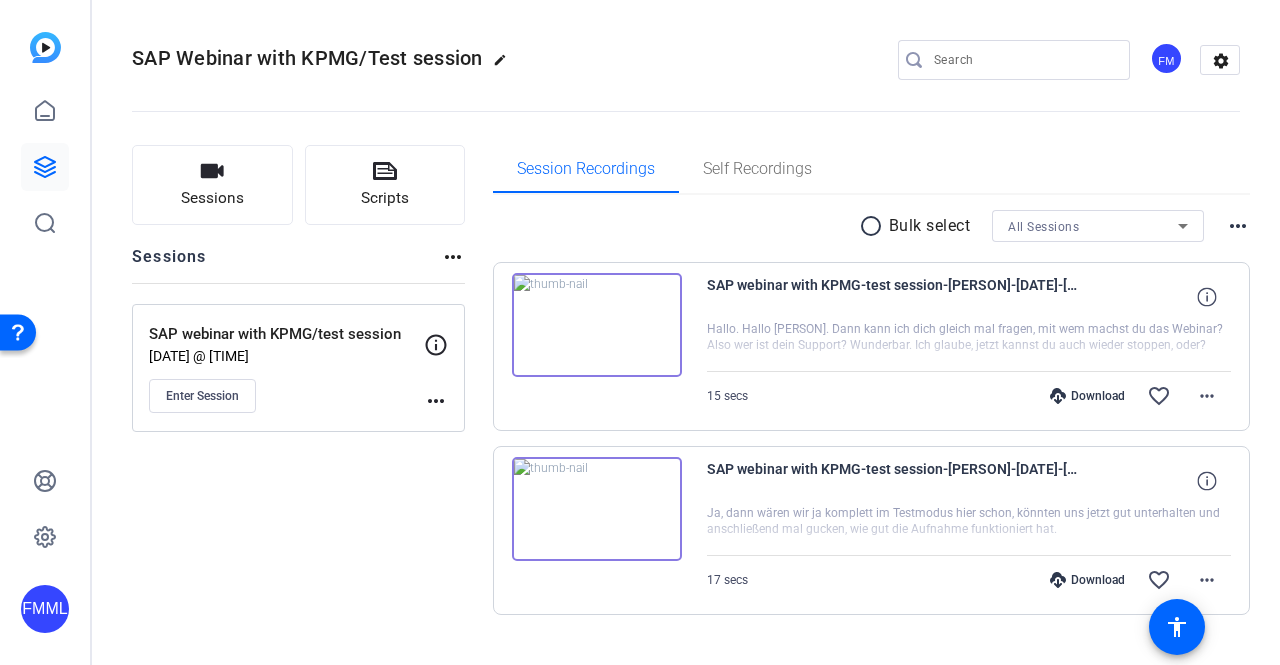 click on "FMML" 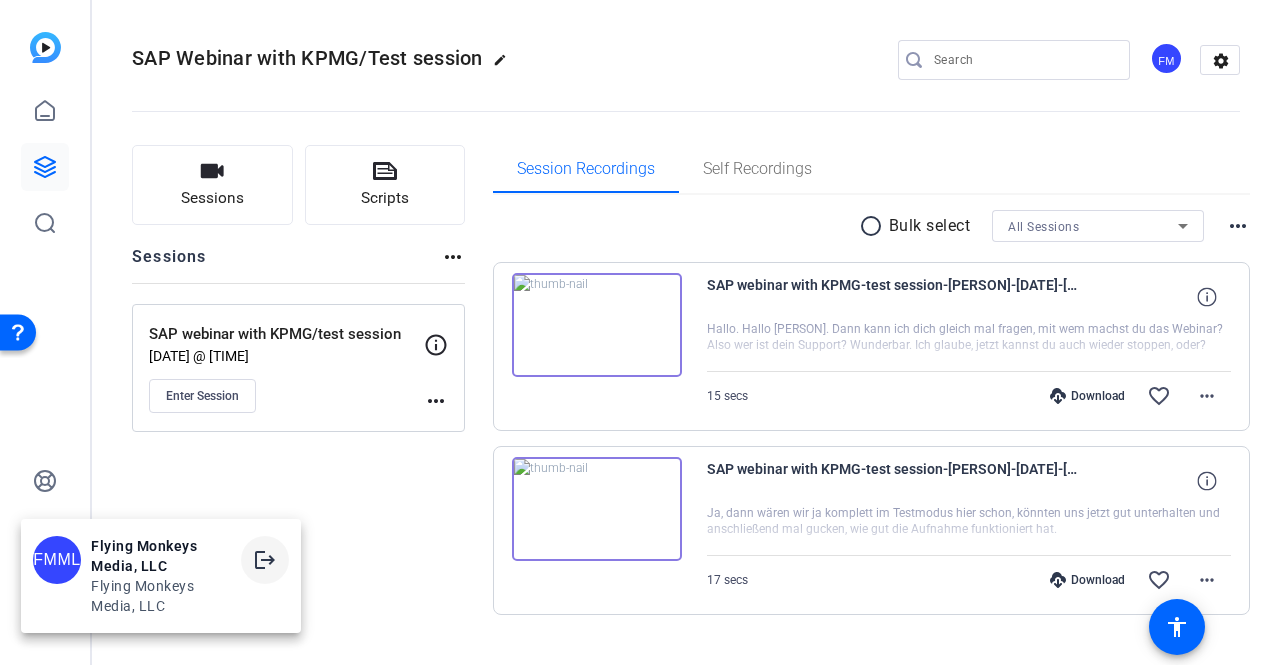 click on "logout" at bounding box center [265, 560] 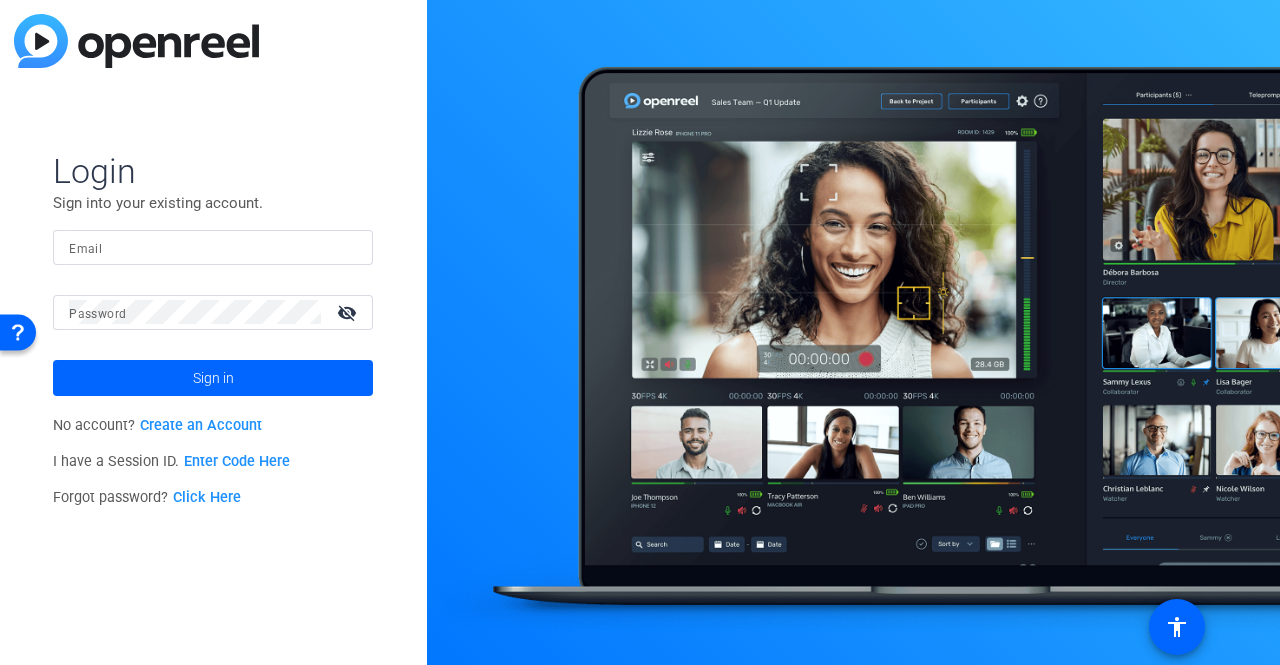 type on "[EMAIL]" 